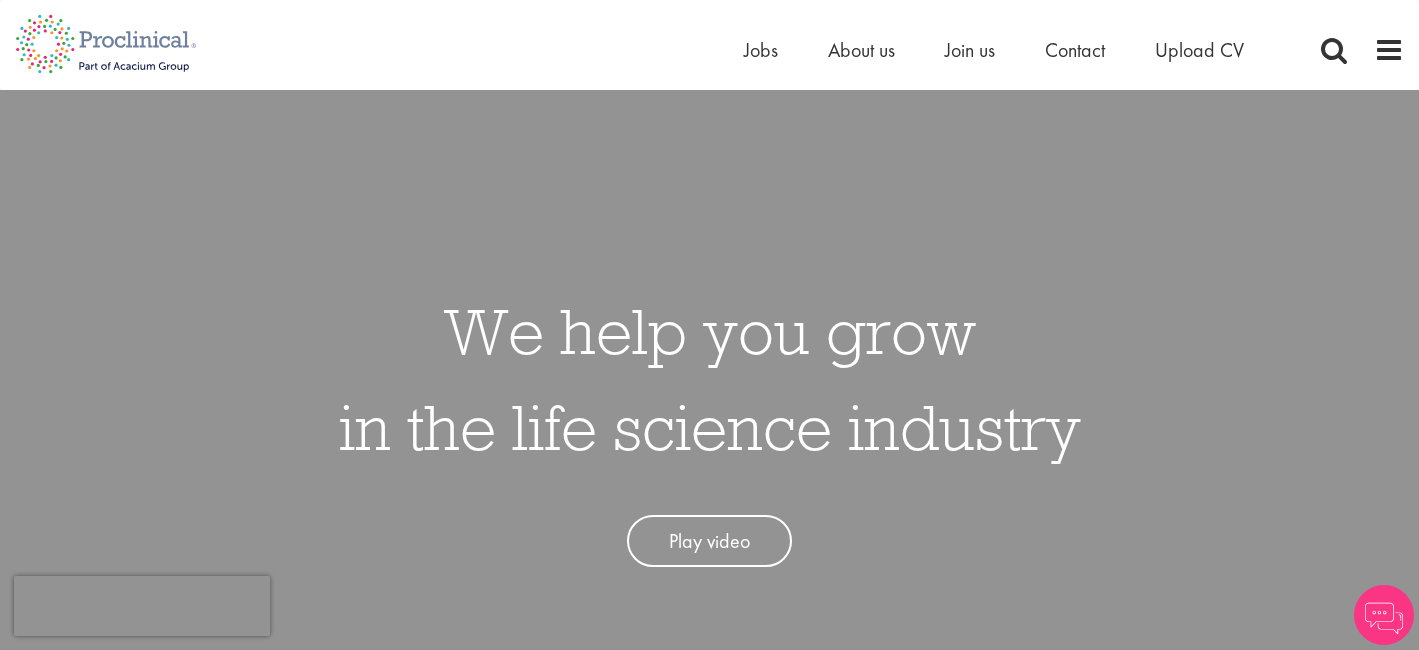 scroll, scrollTop: 0, scrollLeft: 0, axis: both 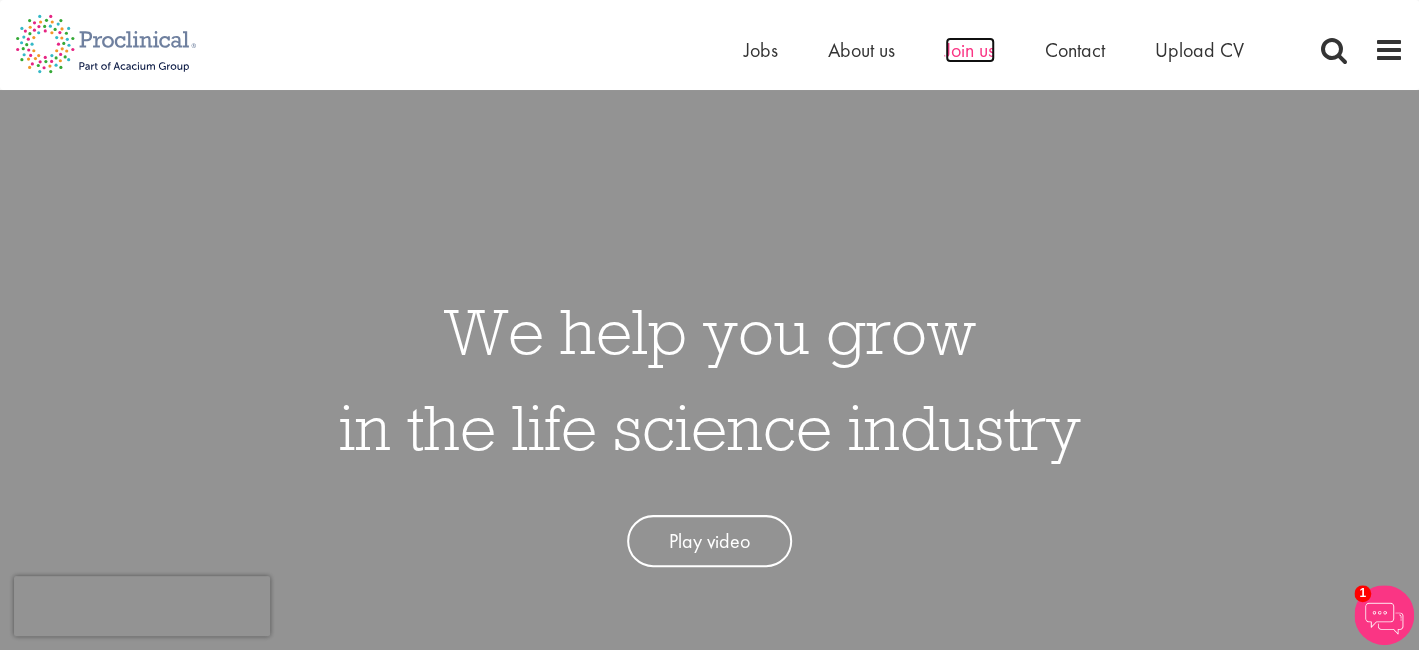 click on "Join us" at bounding box center (970, 50) 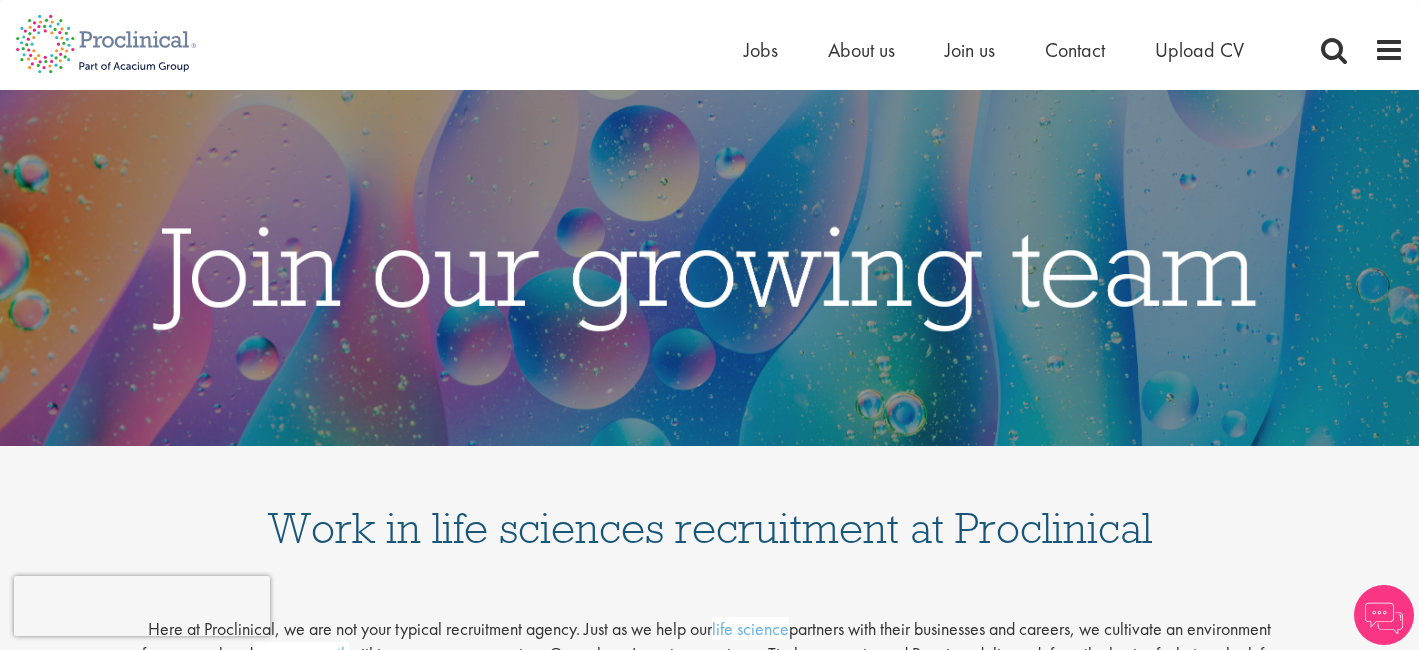 scroll, scrollTop: 0, scrollLeft: 0, axis: both 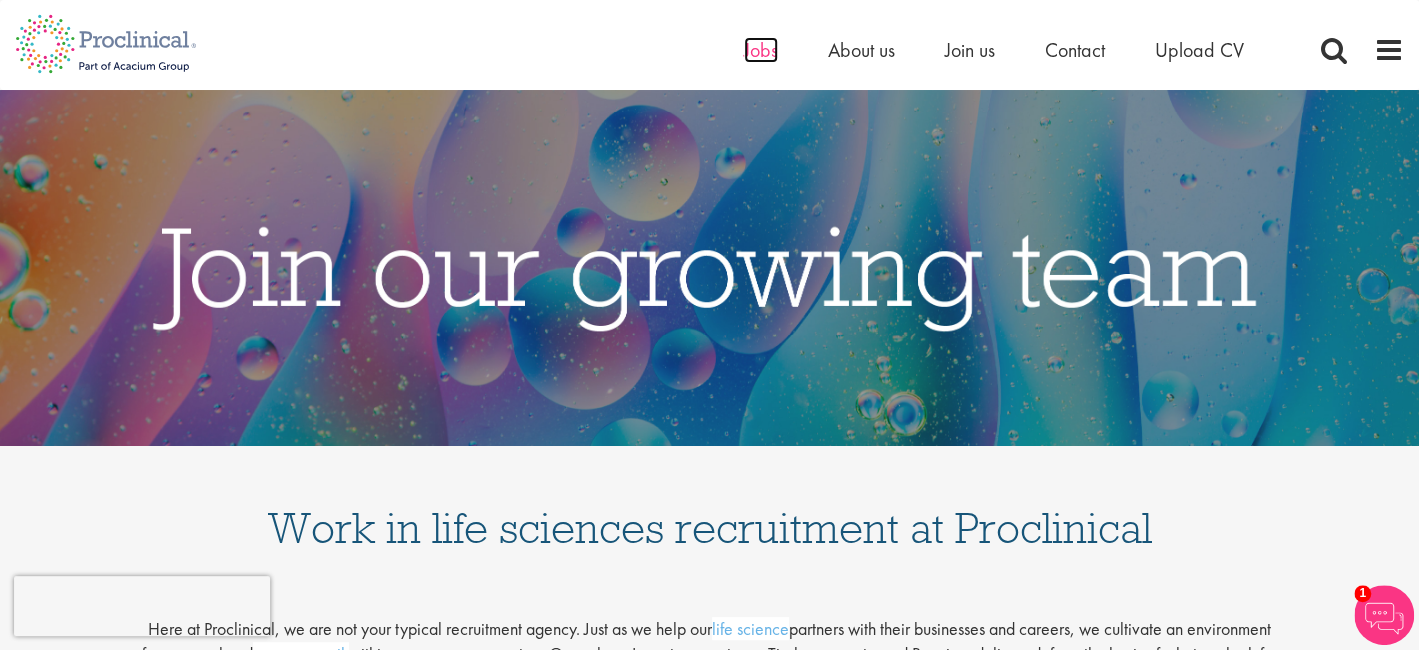 click on "Jobs" at bounding box center (761, 50) 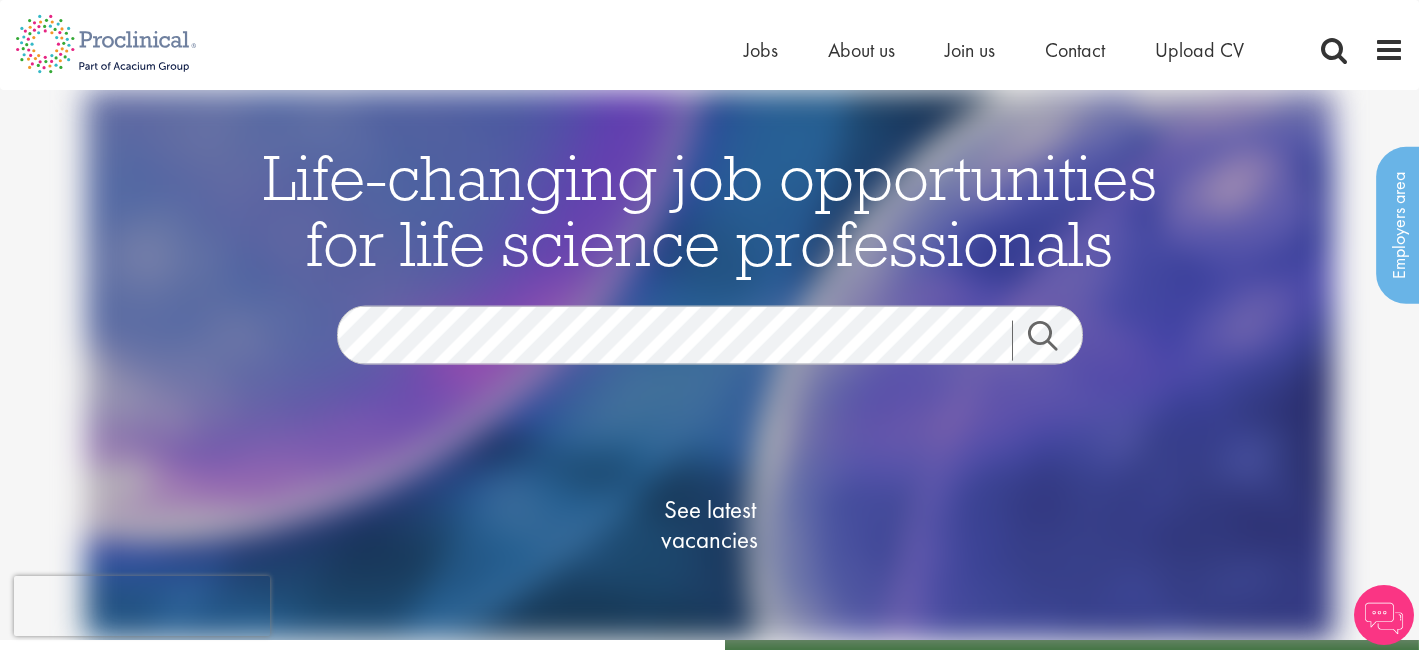 scroll, scrollTop: 0, scrollLeft: 0, axis: both 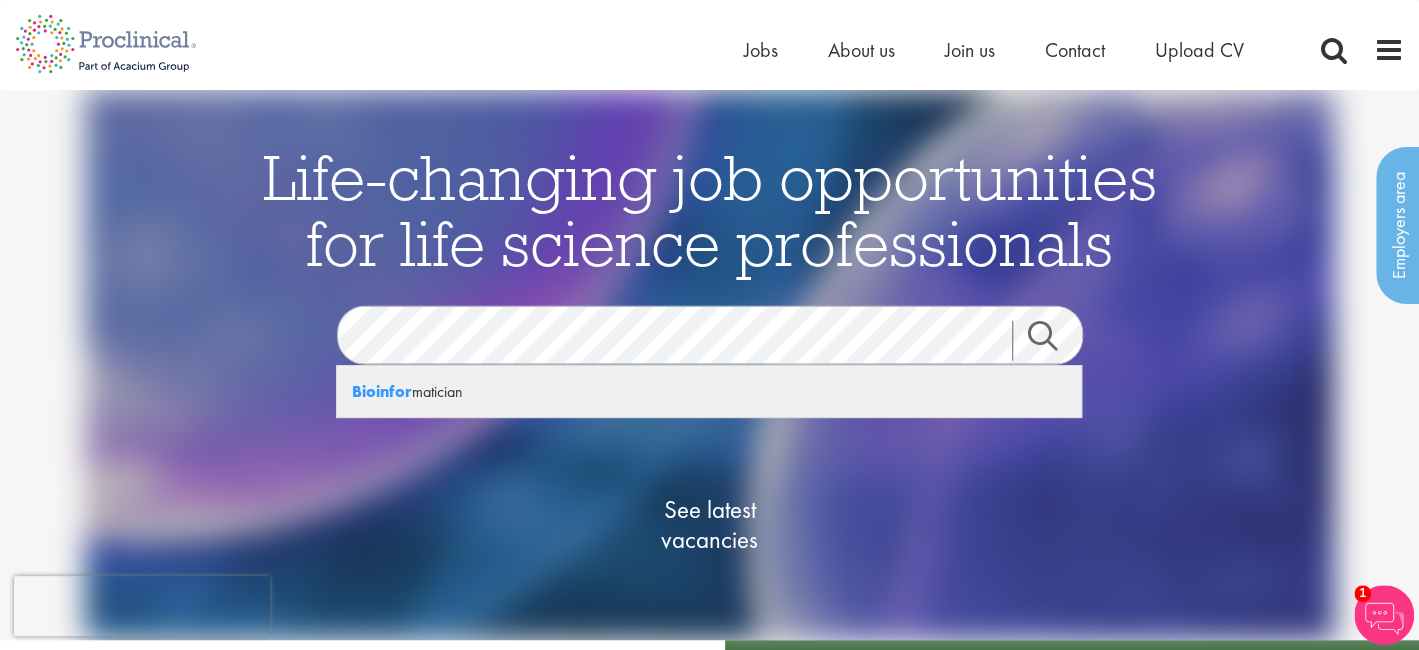 click on "This website uses cookies. By continuing to use this site, you are giving your consent to cookies being used. See our  Privacy policy  for more info.
Home
Jobs
About us
Join us
Contact
Upload CV" at bounding box center [709, 1945] 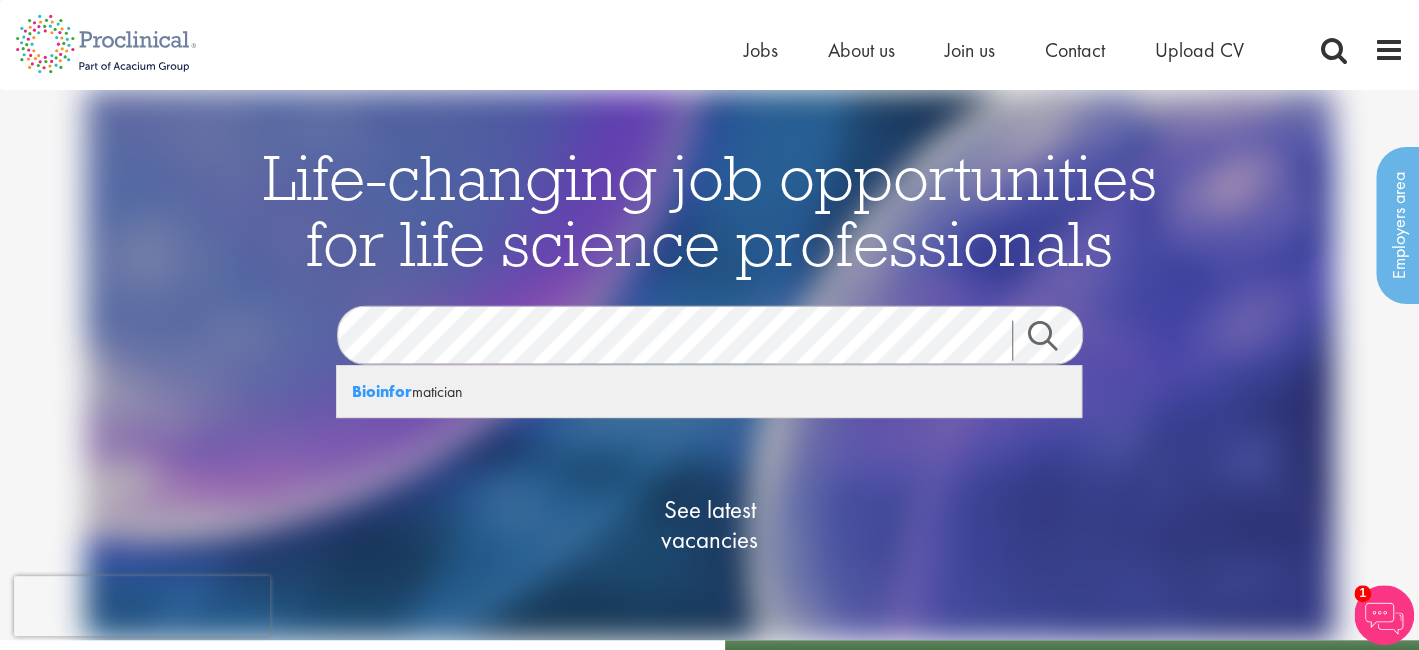 click on "This website uses cookies. By continuing to use this site, you are giving your consent to cookies being used. See our  Privacy policy  for more info.
Home
Jobs
About us
Join us
Contact
Upload CV" at bounding box center [709, 1945] 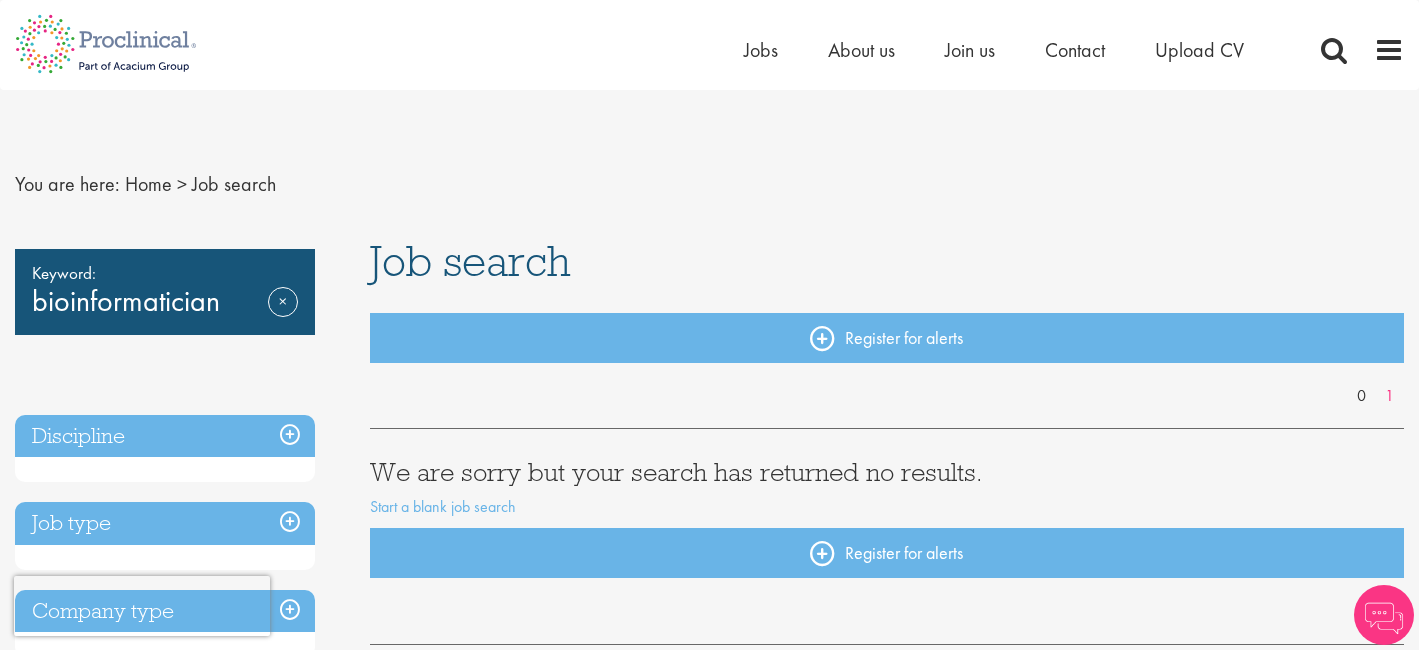 scroll, scrollTop: 0, scrollLeft: 0, axis: both 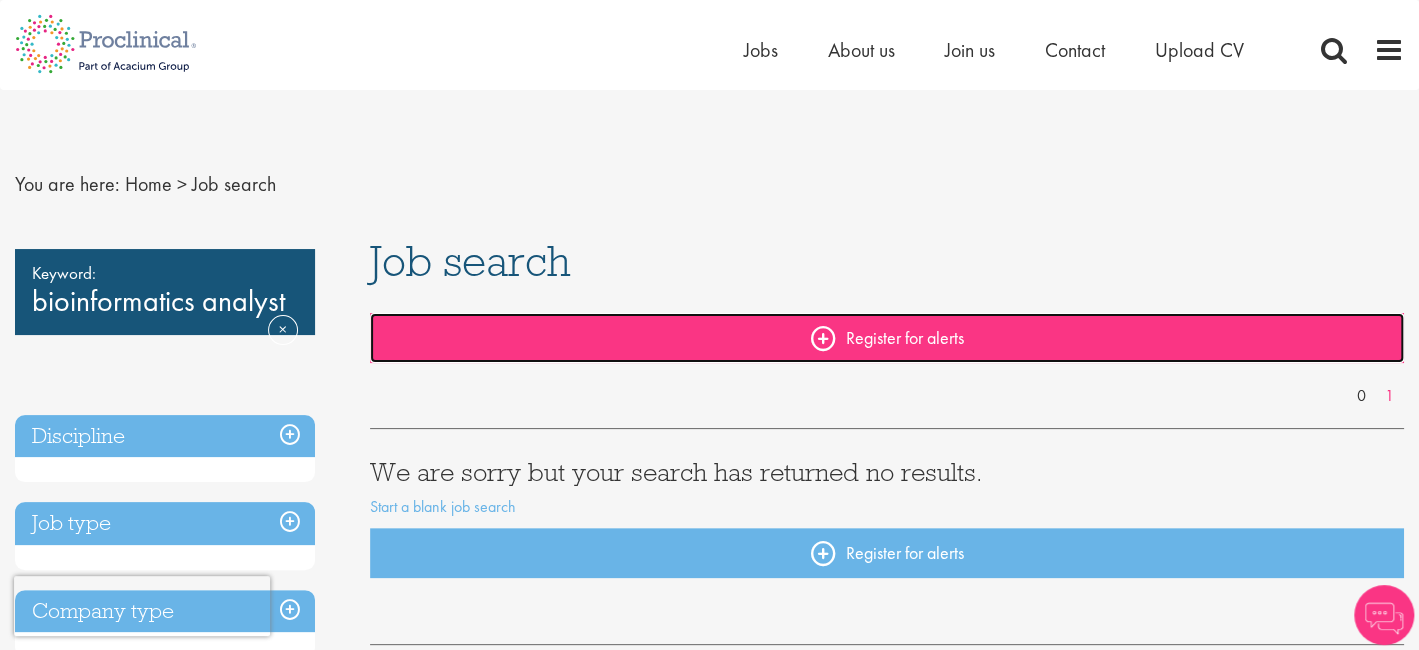click on "Register for alerts" at bounding box center (887, 338) 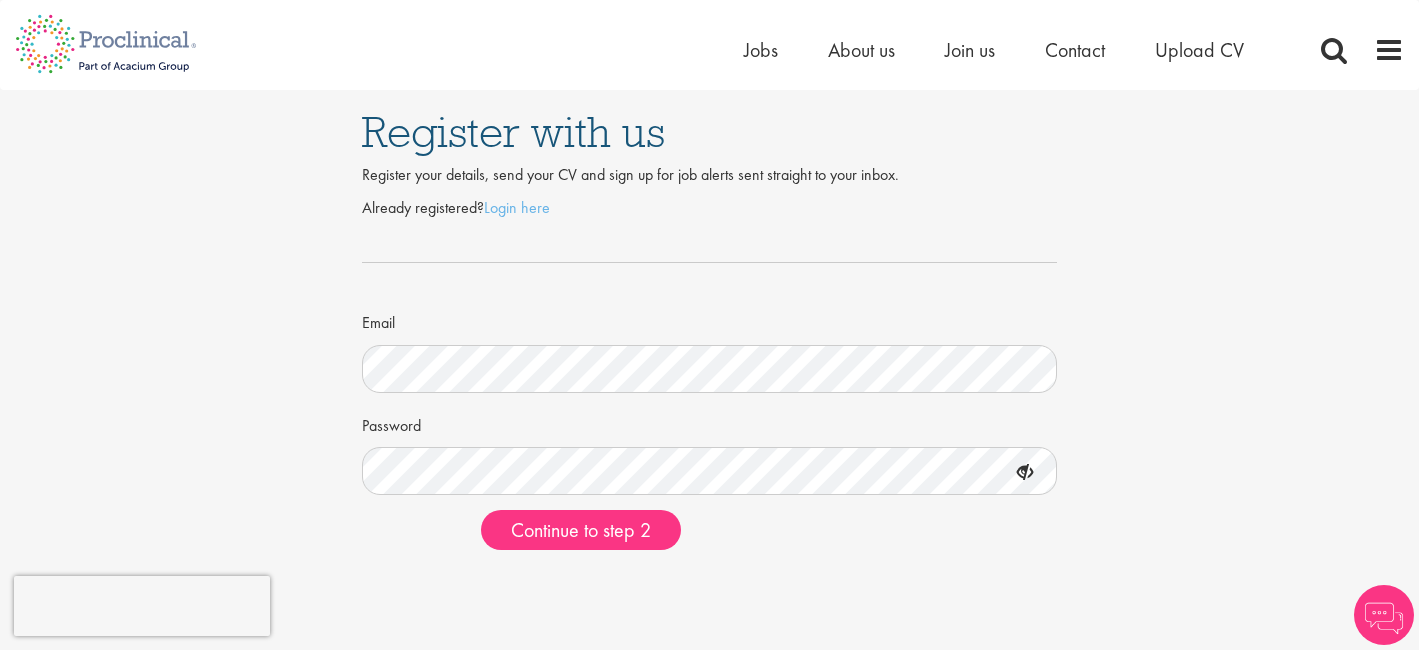 scroll, scrollTop: 0, scrollLeft: 0, axis: both 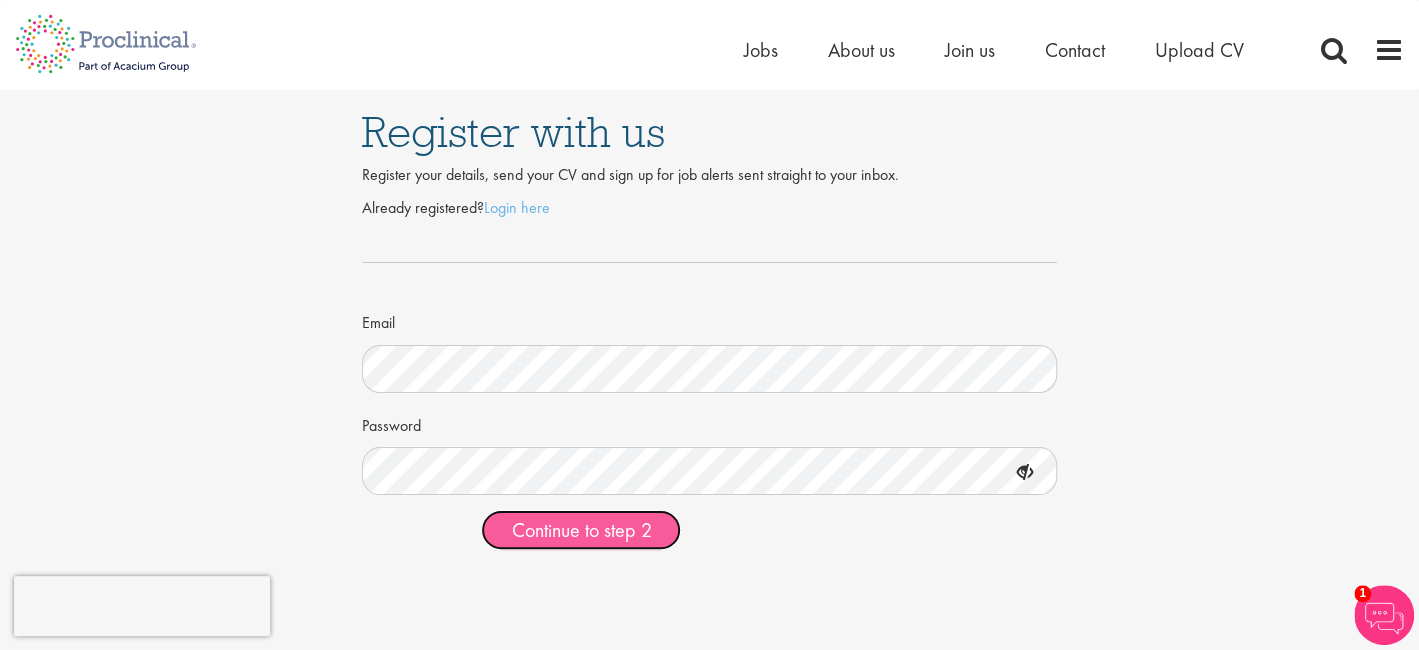 click on "Continue to step 2" at bounding box center (581, 530) 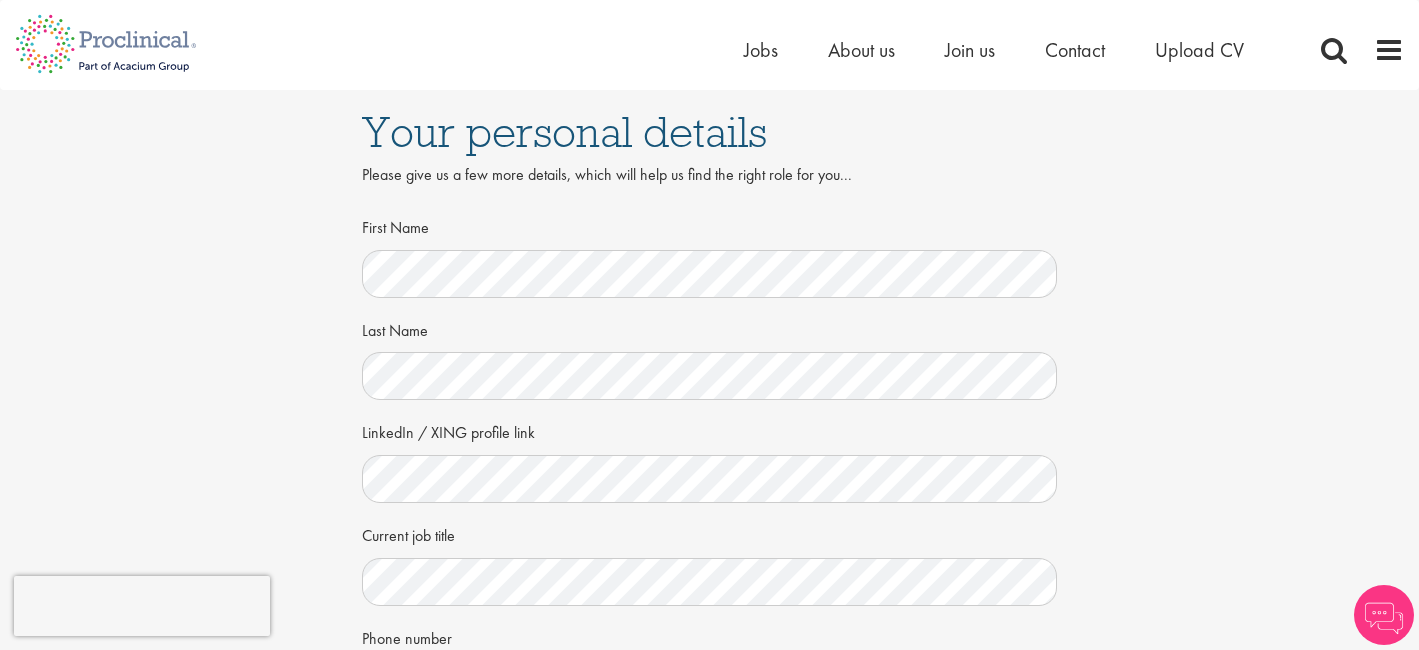 scroll, scrollTop: 0, scrollLeft: 0, axis: both 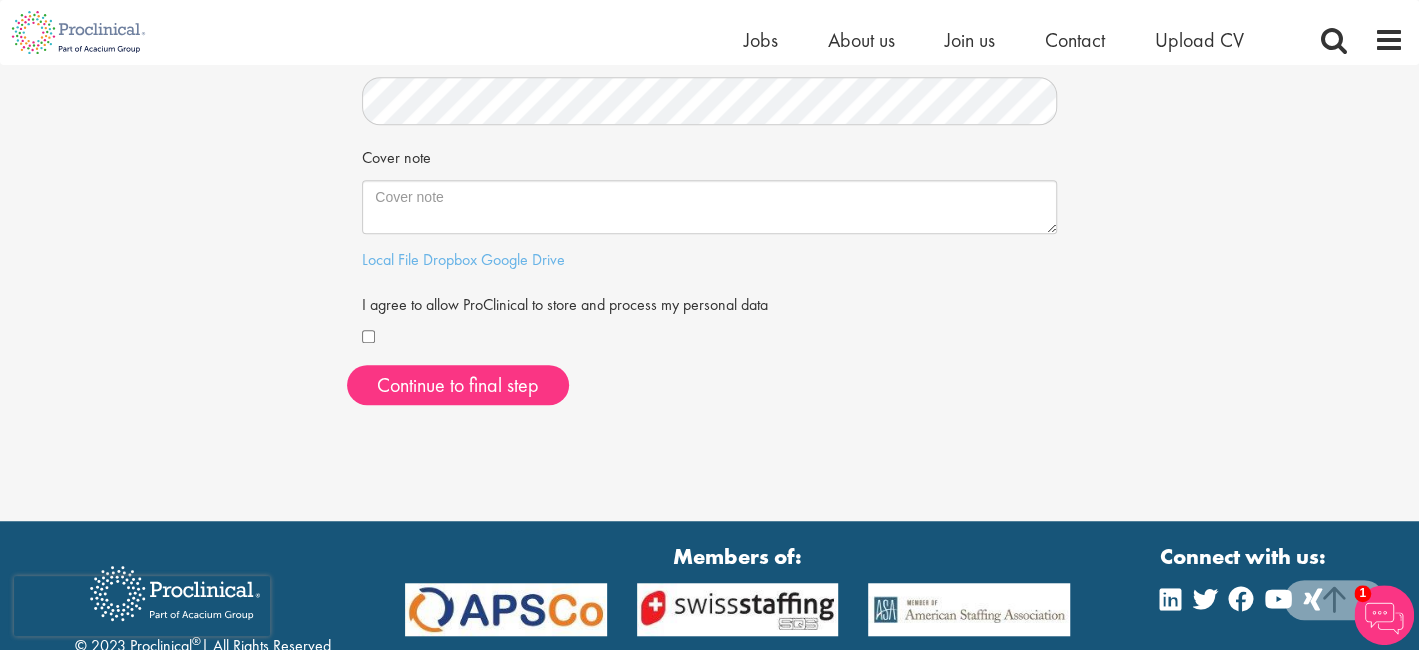 click on "Local File
Dropbox
Google Drive" at bounding box center (709, 260) 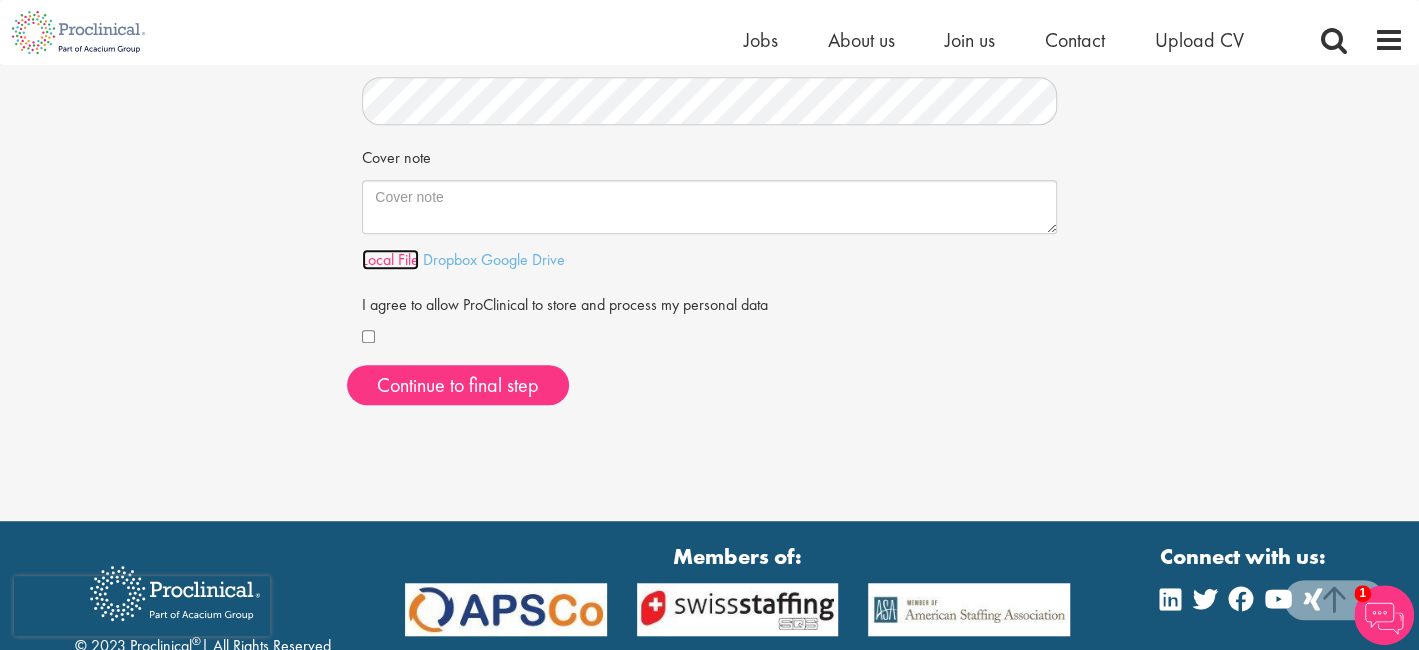 click on "Local File" at bounding box center [390, 259] 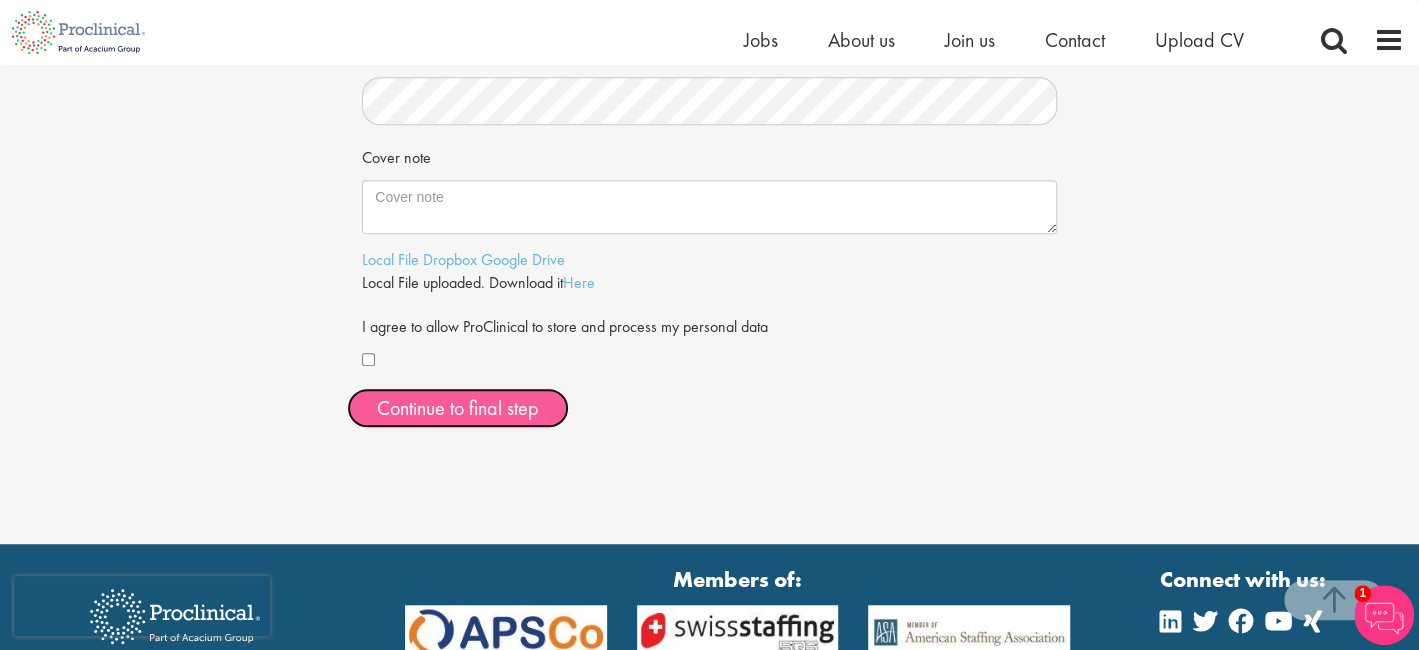 click on "Continue to final step" at bounding box center (458, 408) 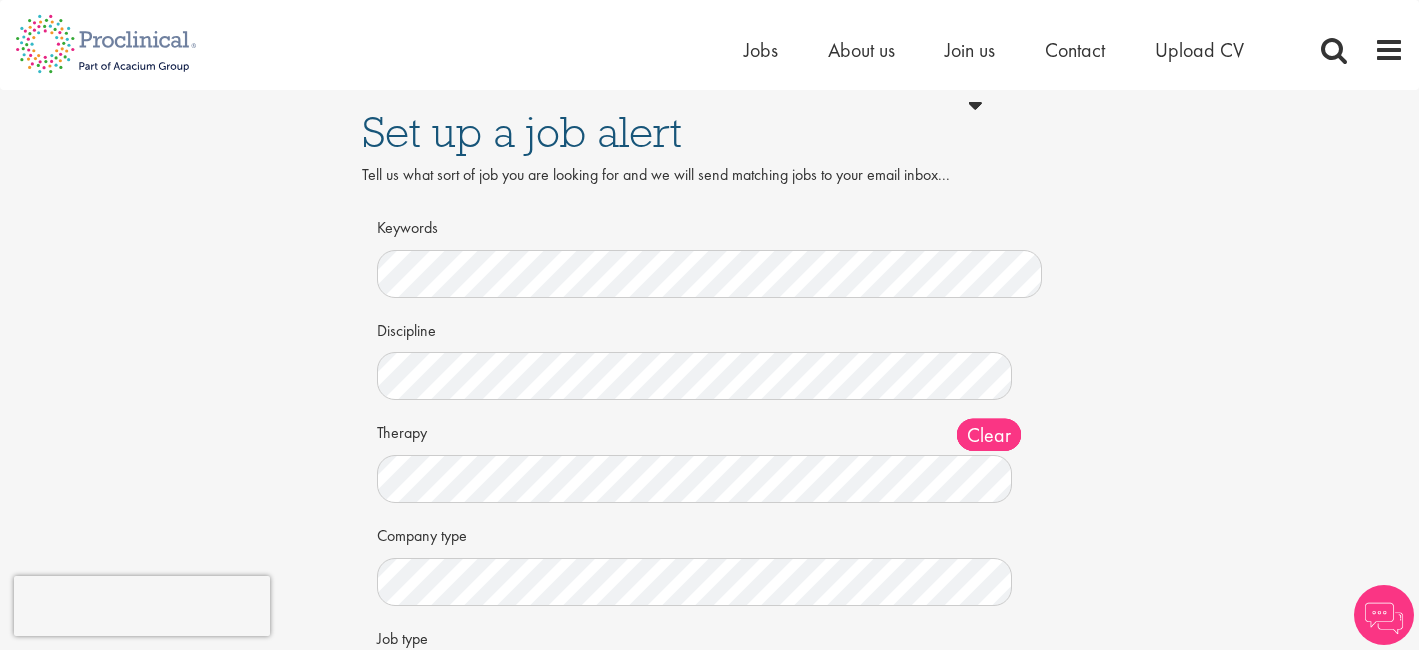 scroll, scrollTop: 0, scrollLeft: 0, axis: both 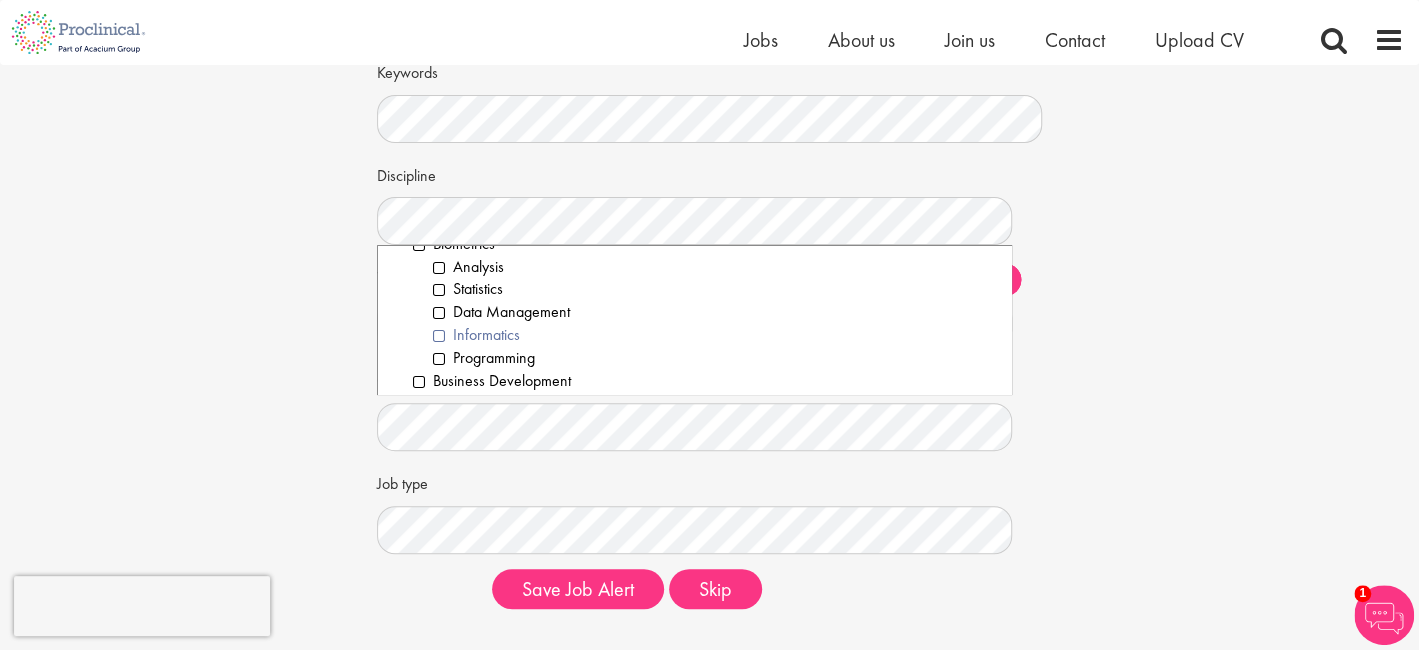 click on "Informatics" at bounding box center [714, 335] 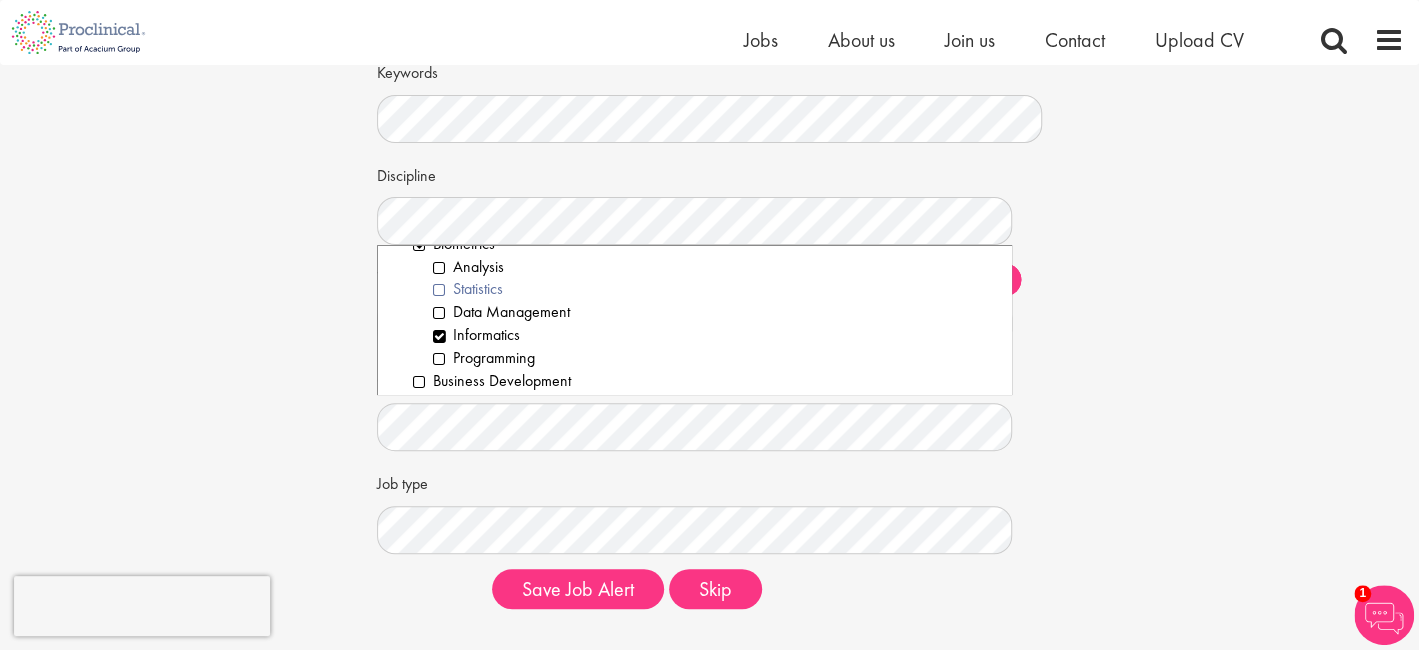 click on "Statistics" at bounding box center [714, 289] 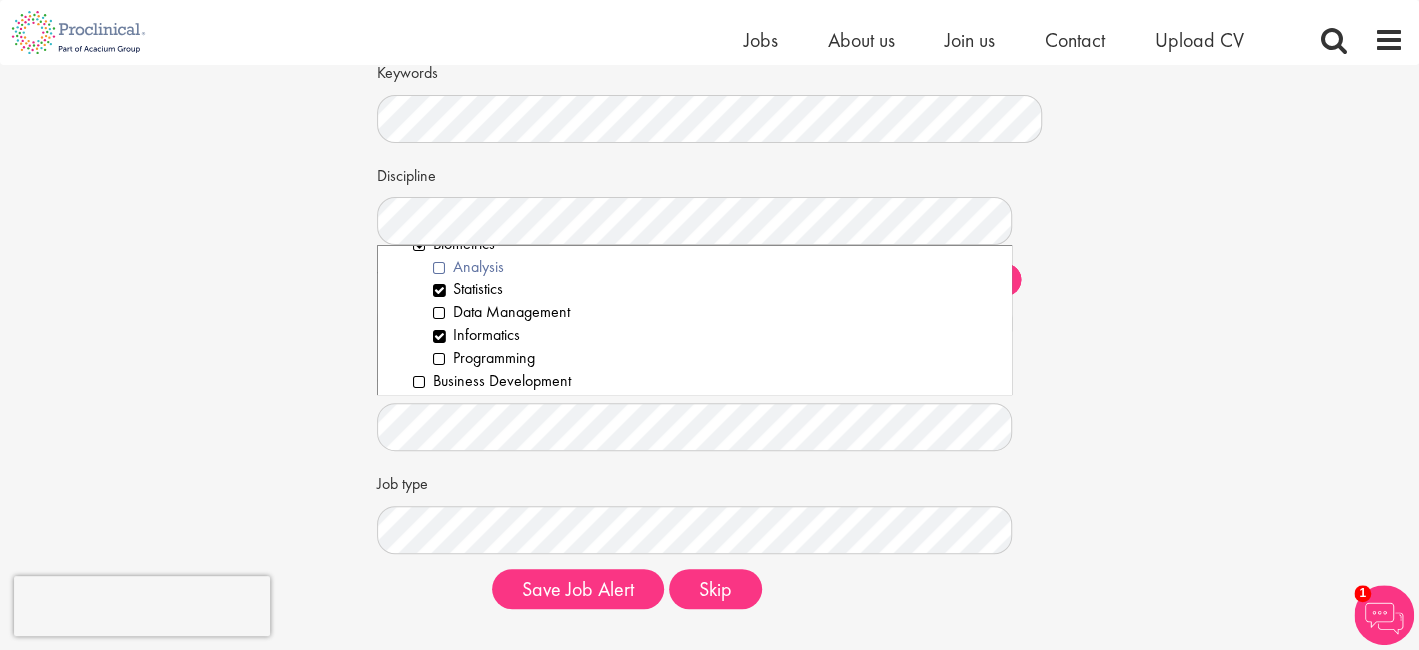 click on "Analysis" at bounding box center (714, 267) 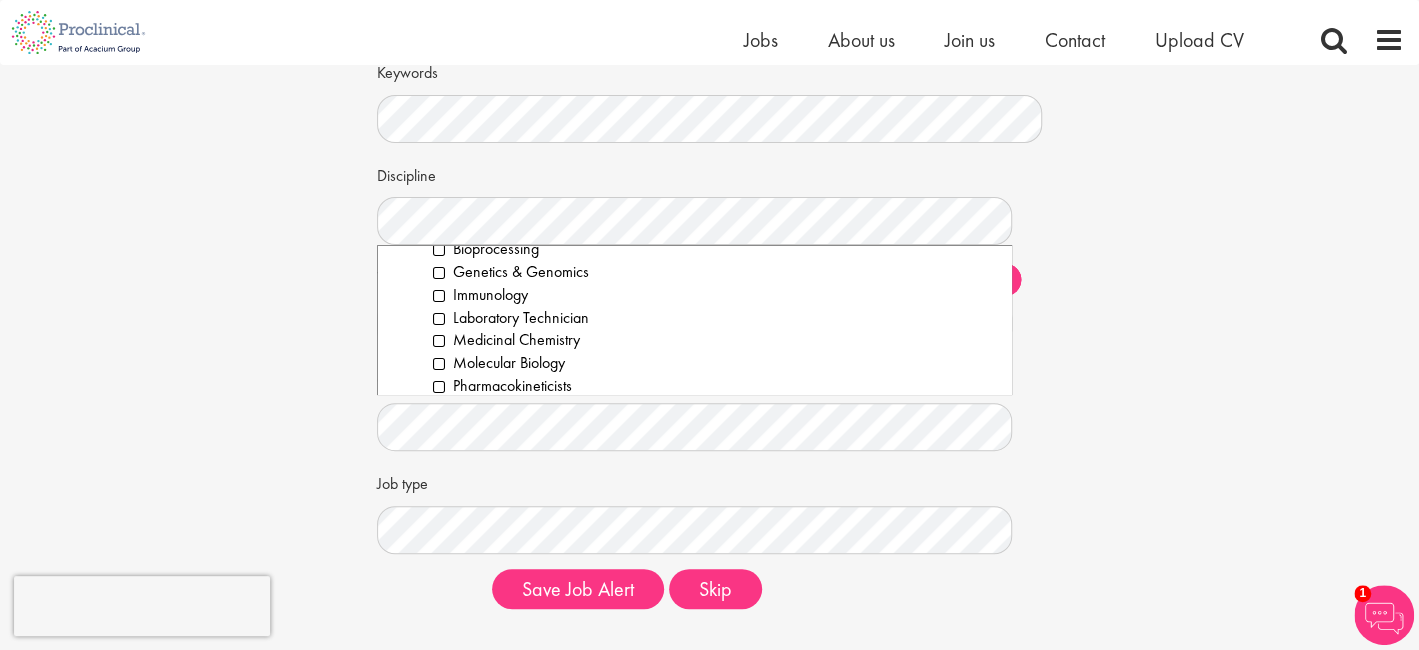 scroll, scrollTop: 2647, scrollLeft: 0, axis: vertical 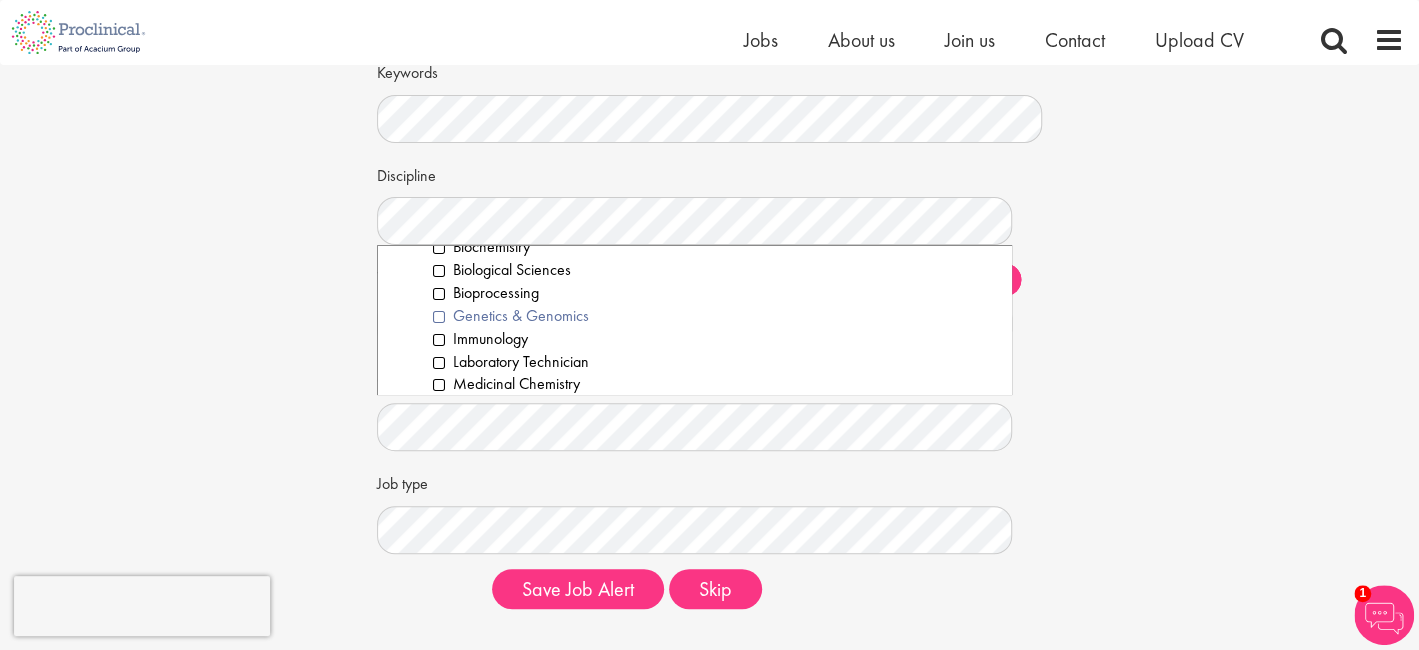 click on "Genetics & Genomics" at bounding box center (714, 316) 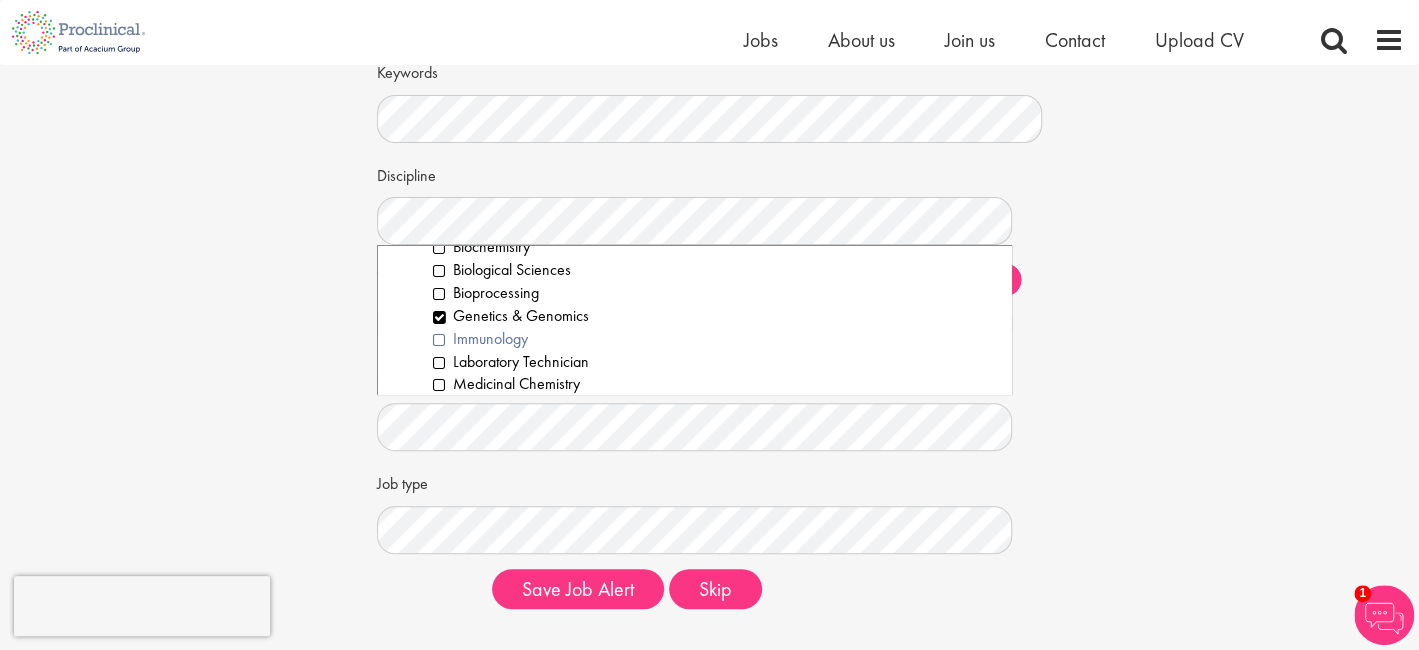 click on "Immunology" at bounding box center [714, 339] 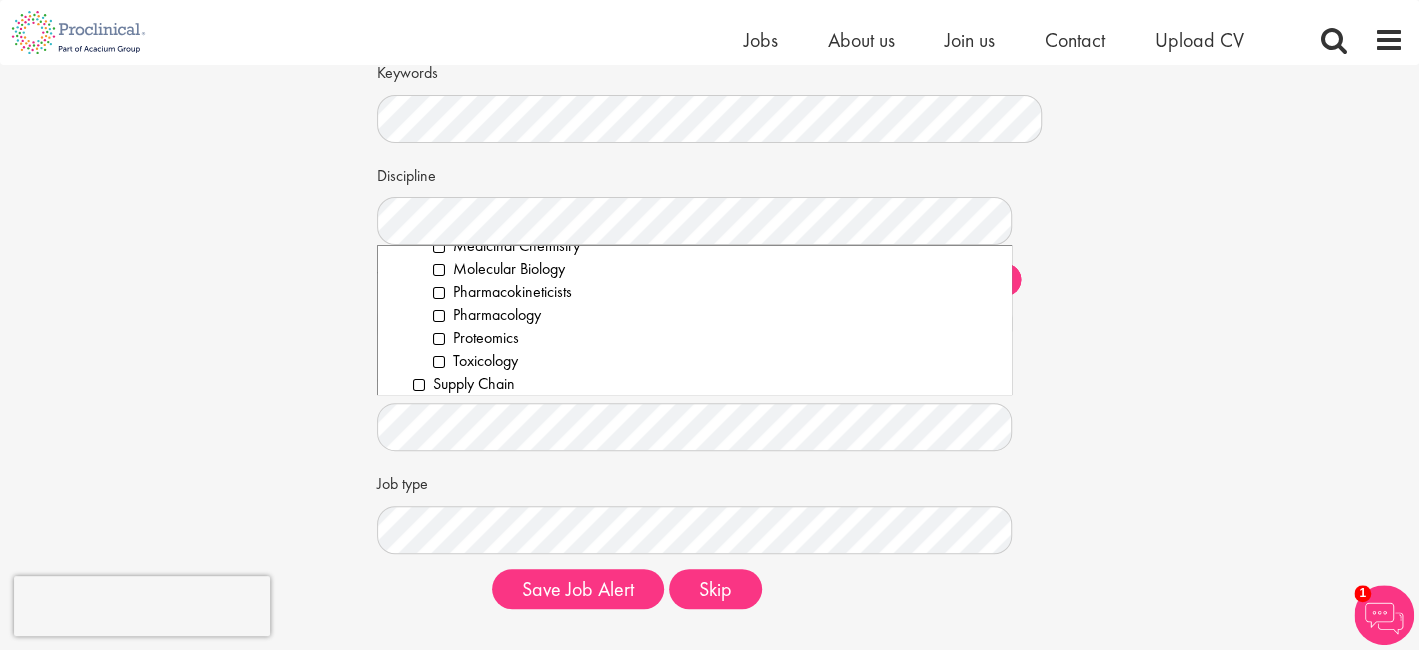 scroll, scrollTop: 2808, scrollLeft: 0, axis: vertical 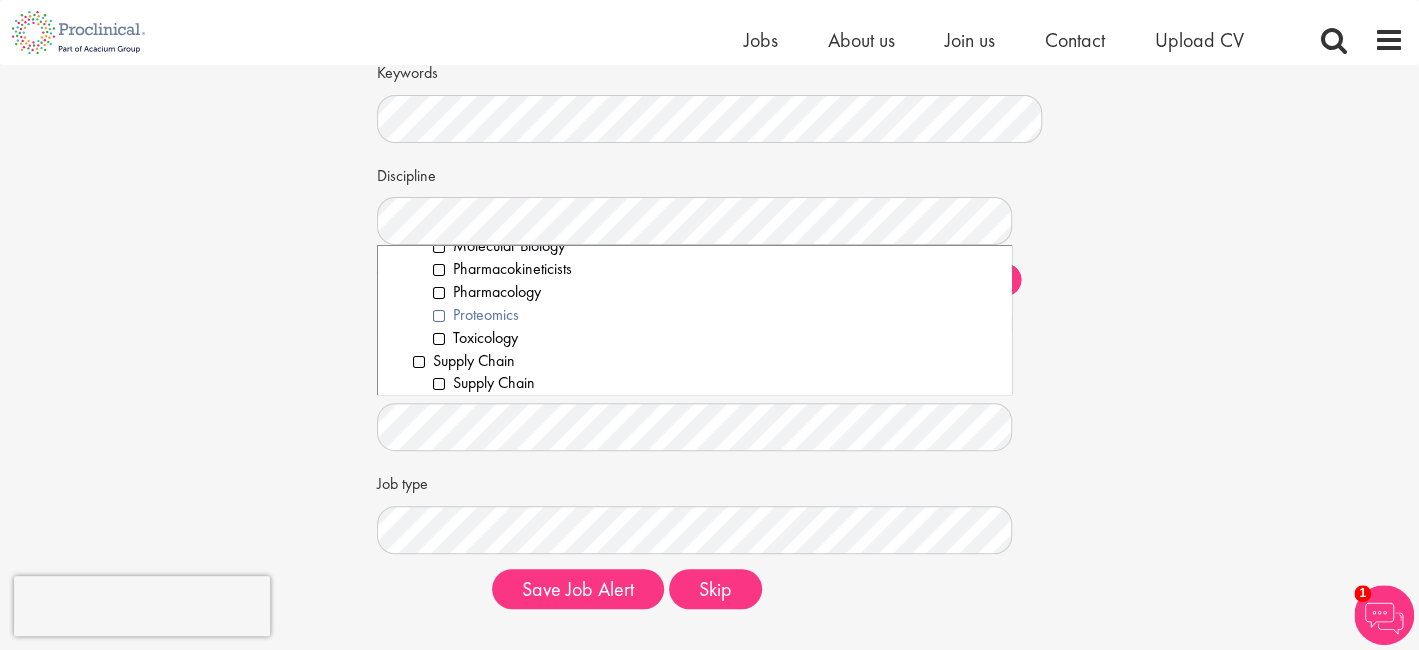 click on "Proteomics" at bounding box center [714, 315] 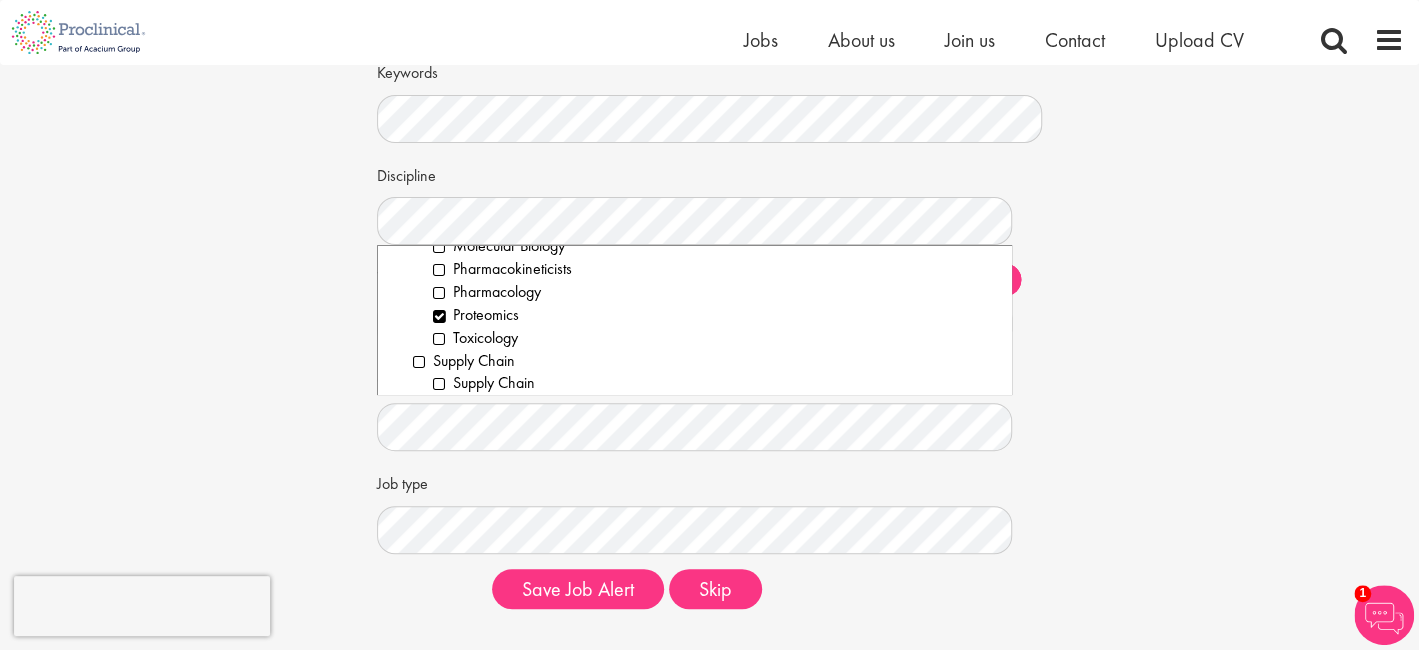 scroll, scrollTop: 2911, scrollLeft: 0, axis: vertical 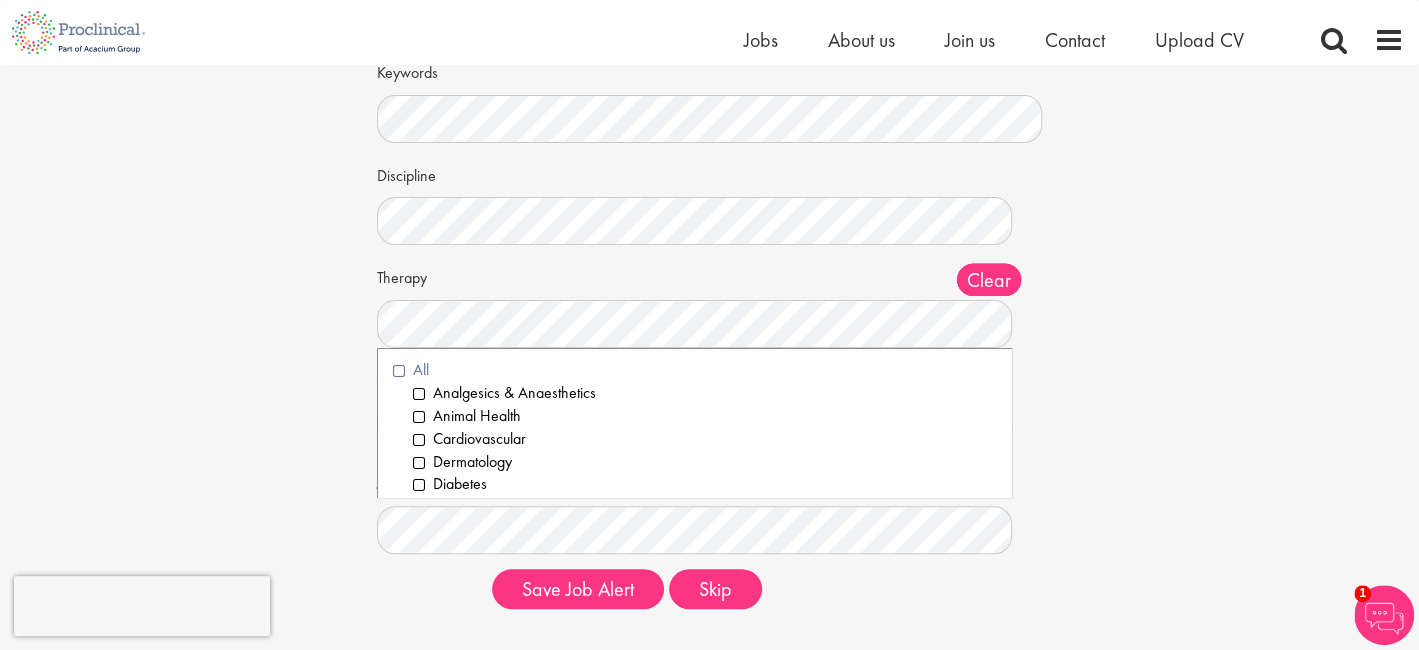 click on "All" at bounding box center (694, 370) 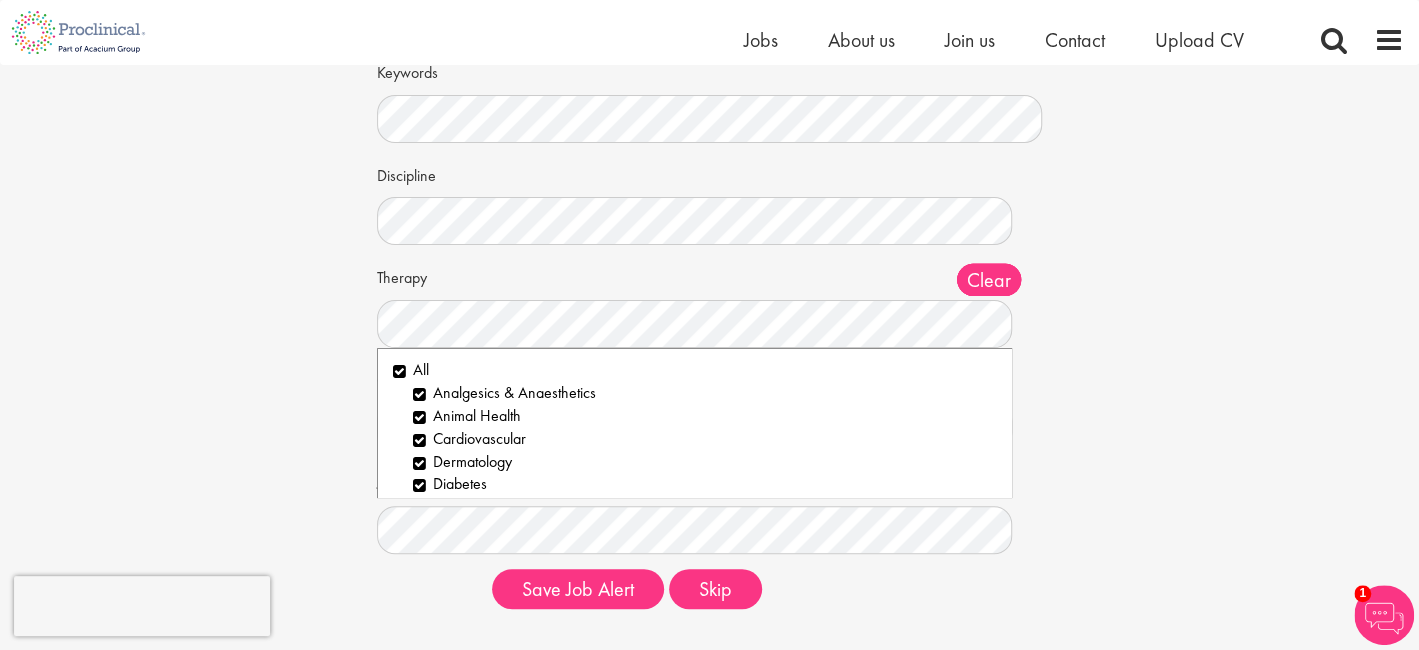 click on "Set up a job alert
Tell us what sort of job you are looking for and we will send matching jobs to your email inbox...
Keywords
Discipline
Clear
All Computer Science Data Science  Recruitment Consultant Biometrics Analysis Statistics Data Management Informatics Programming Business Development Partnering Investments Licensing Acqusition Sales Distribution" at bounding box center [709, 280] 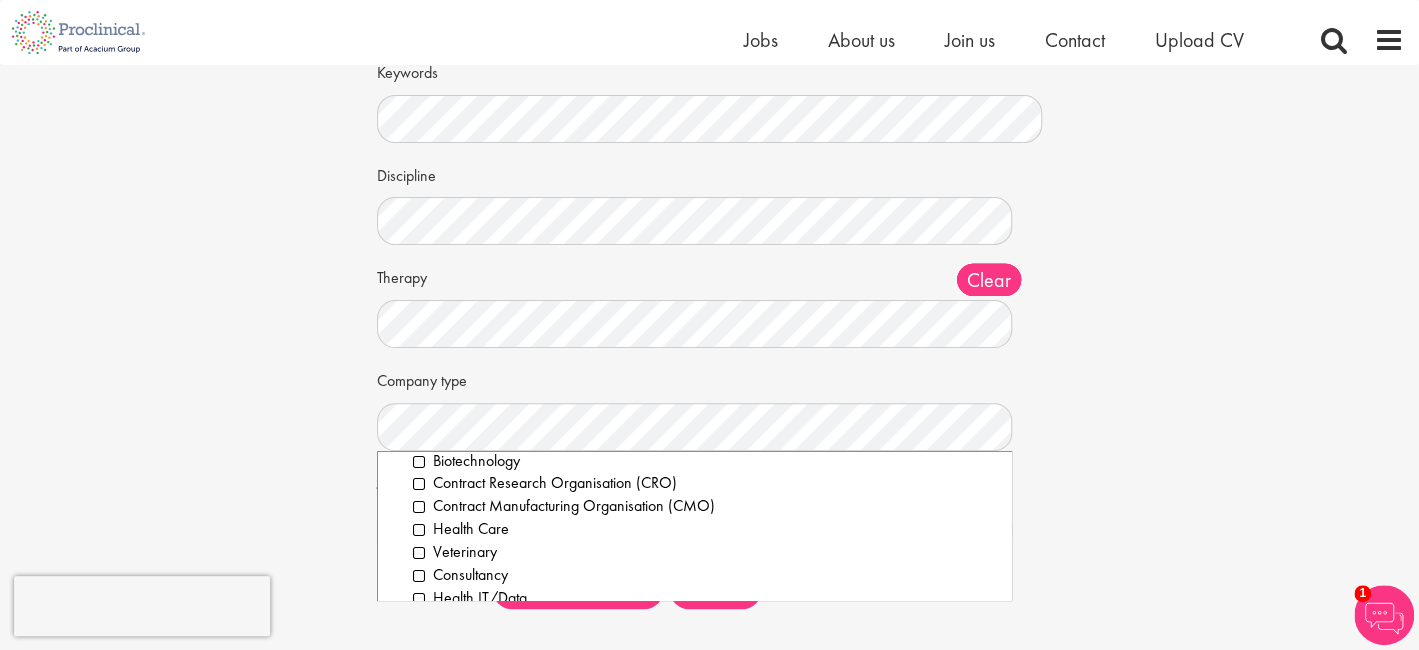 scroll, scrollTop: 0, scrollLeft: 0, axis: both 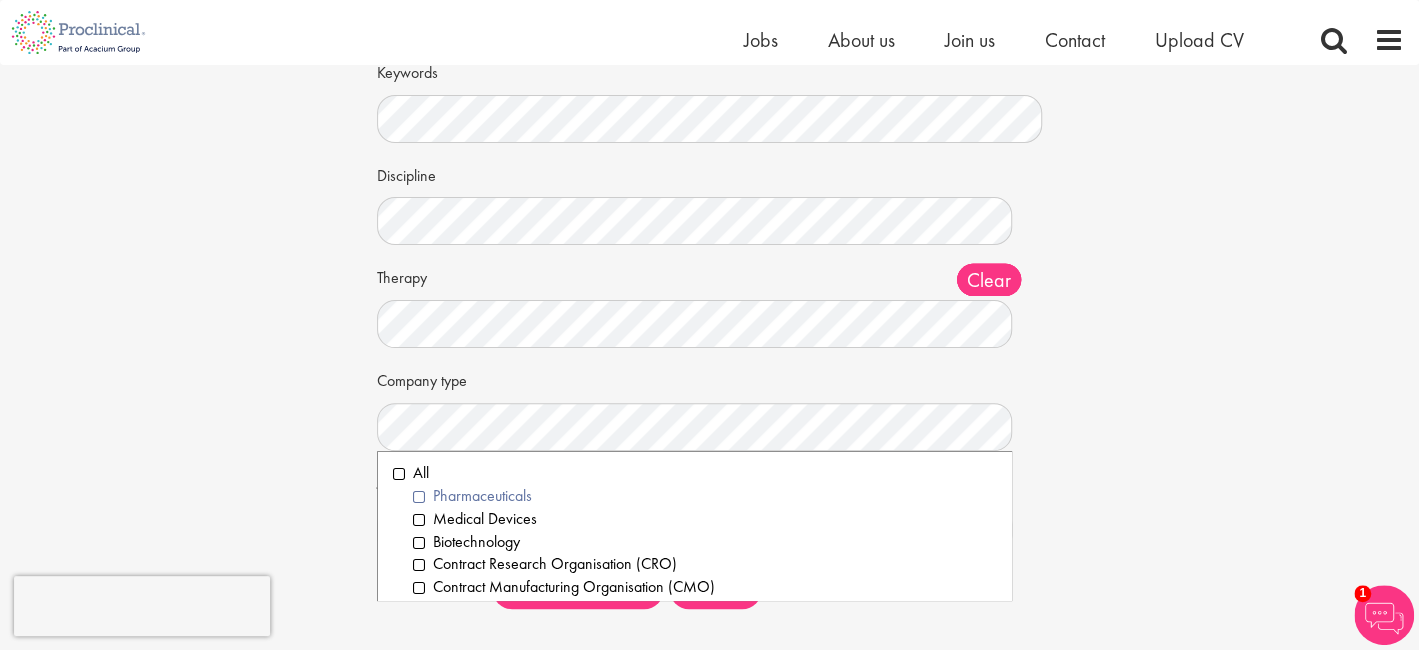 click on "Pharmaceuticals" at bounding box center (704, 496) 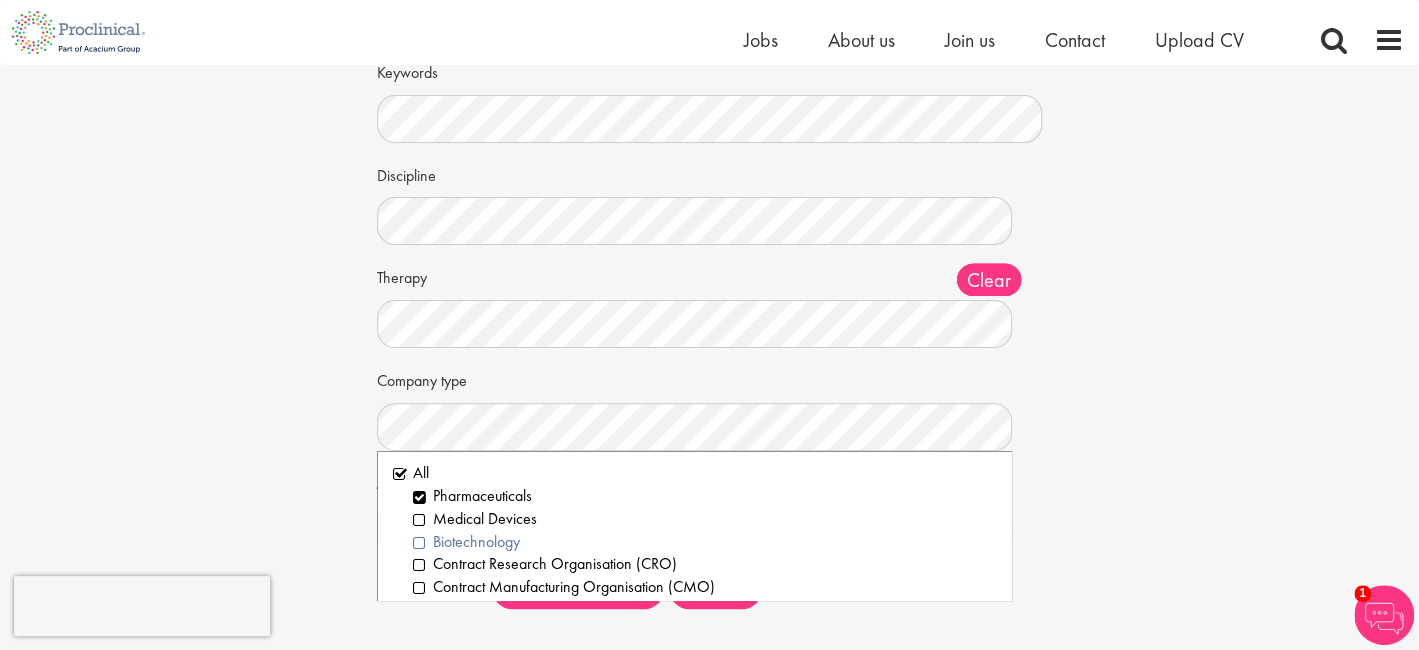 click on "Biotechnology" at bounding box center [704, 542] 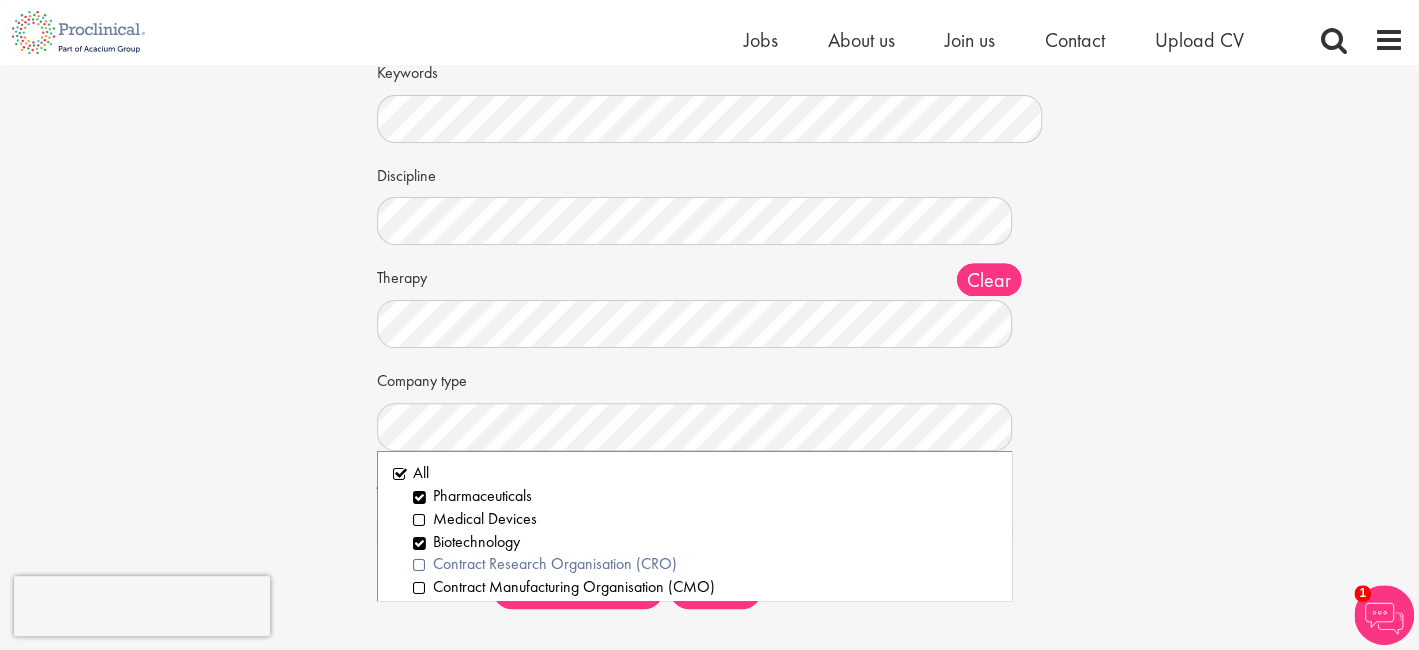 click on "Contract Research Organisation (CRO)" at bounding box center [704, 564] 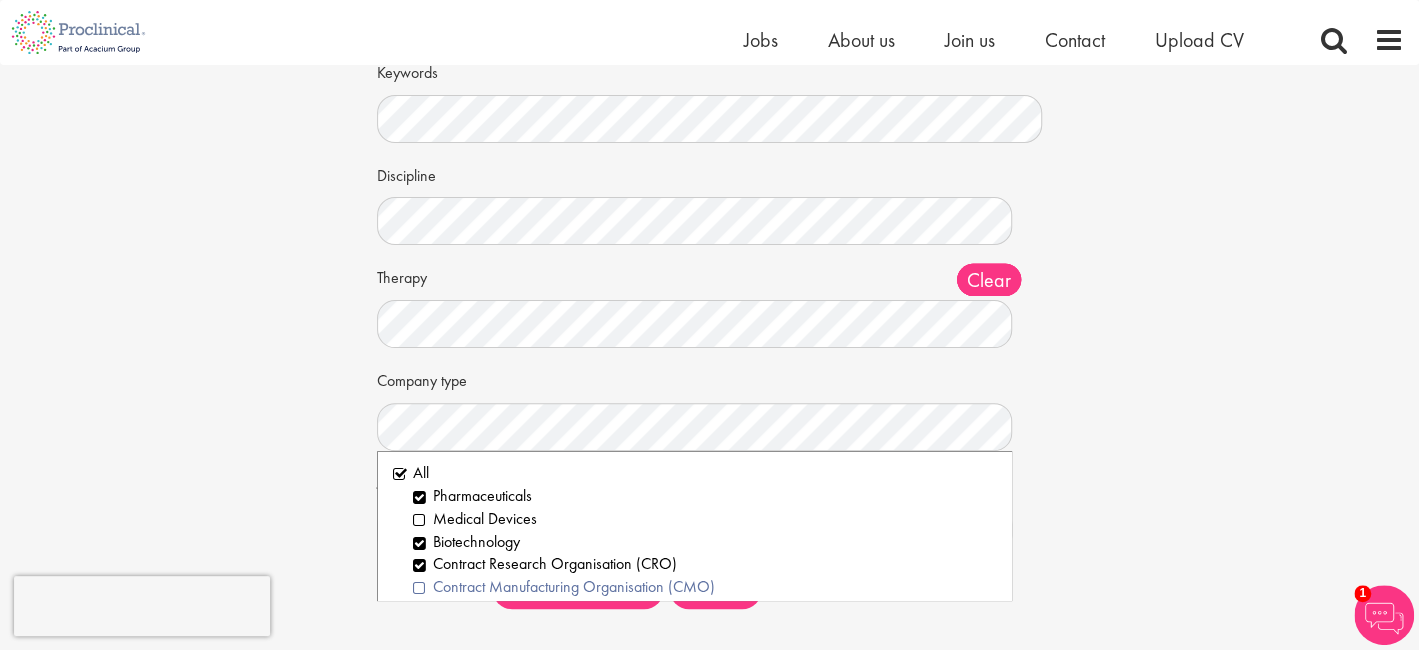 click on "Contract Manufacturing Organisation (CMO)" at bounding box center [704, 587] 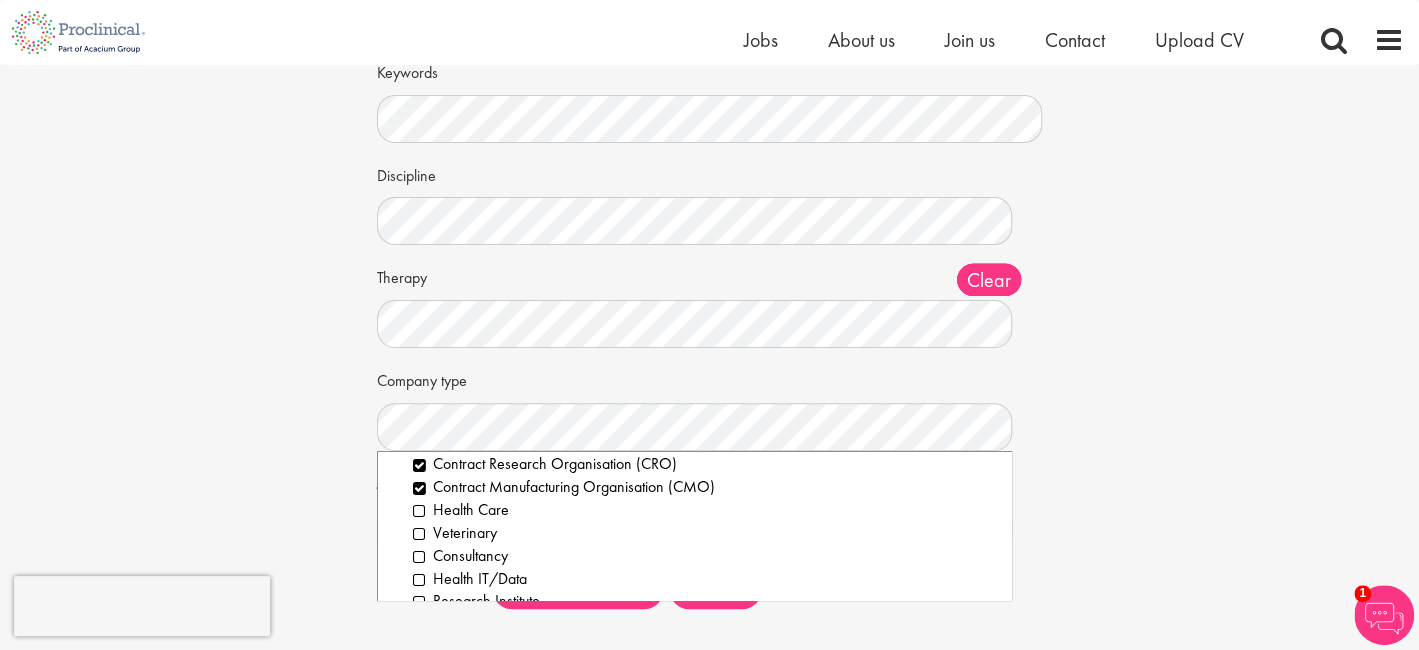 scroll, scrollTop: 105, scrollLeft: 0, axis: vertical 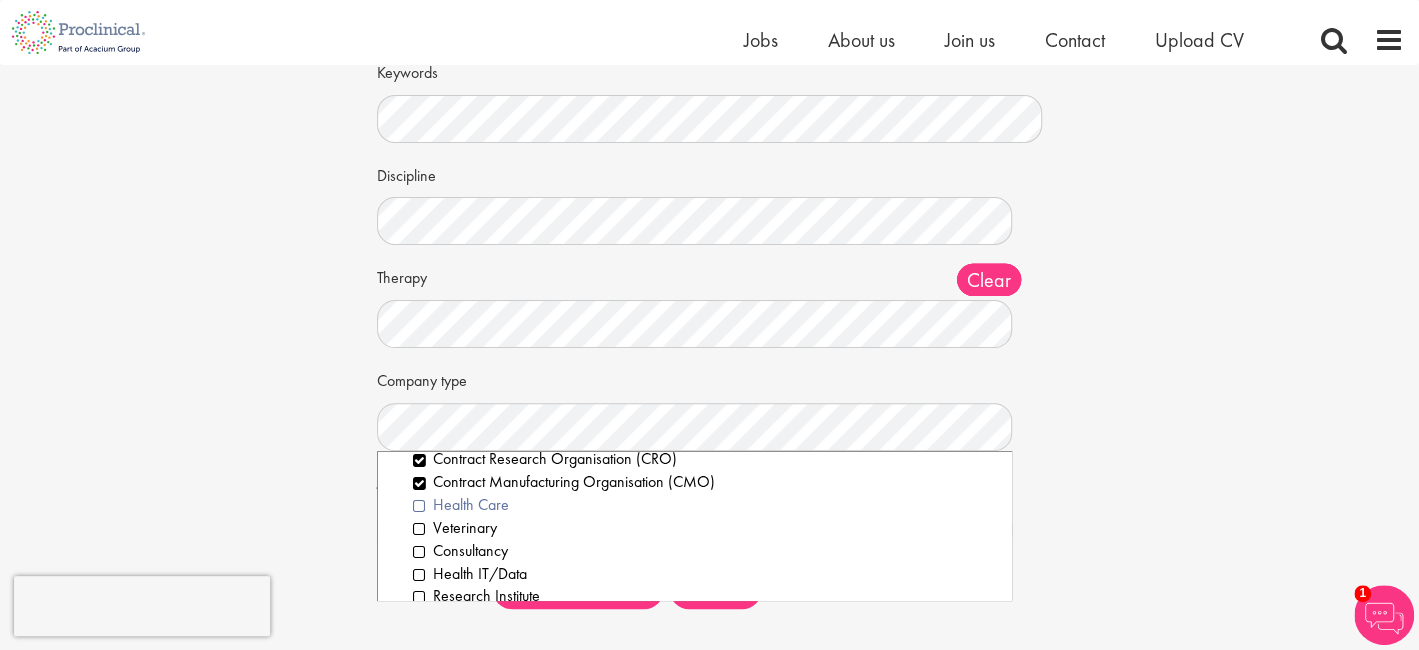 click on "Health Care" at bounding box center [704, 505] 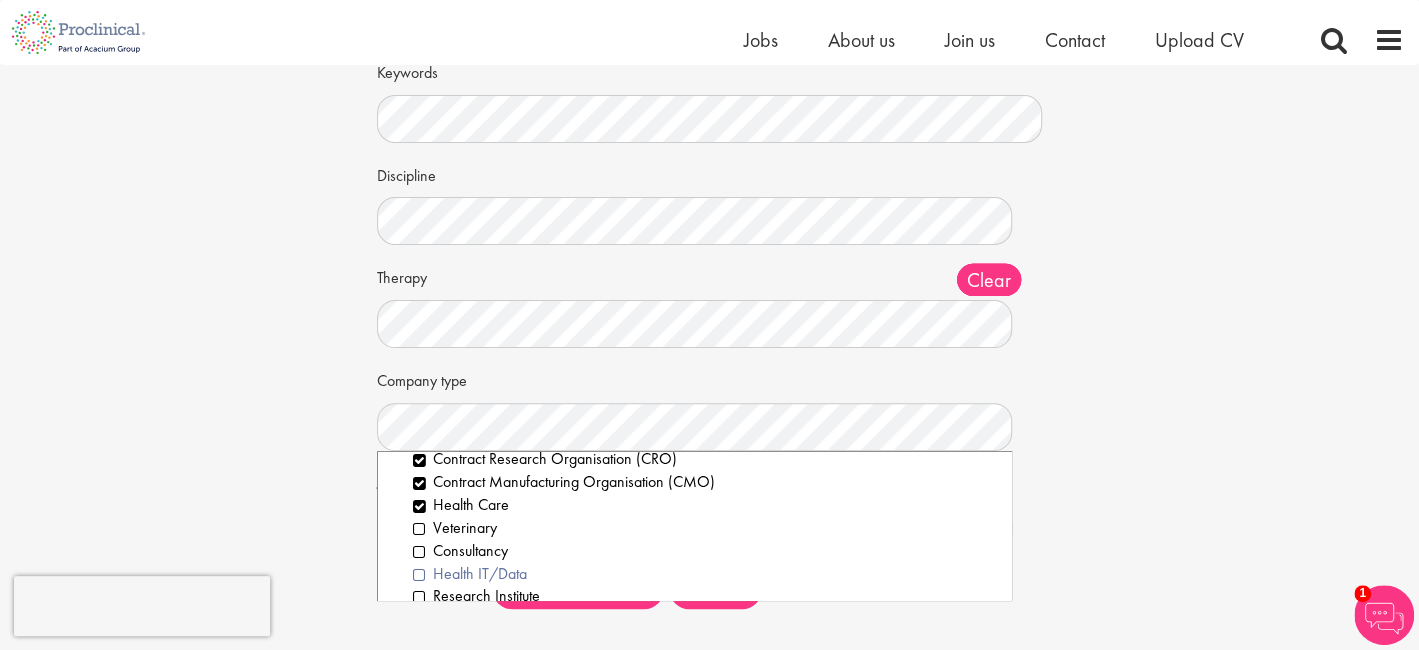 click on "Health IT/Data" at bounding box center [704, 574] 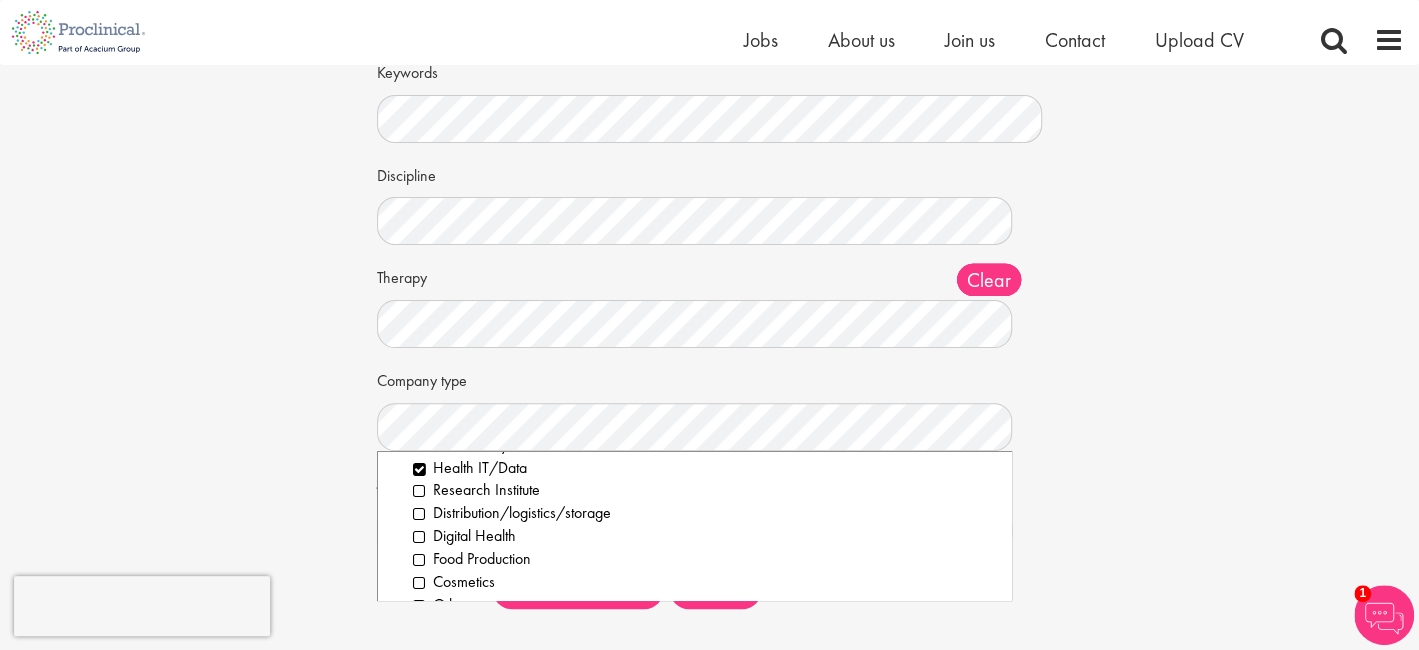 scroll, scrollTop: 217, scrollLeft: 0, axis: vertical 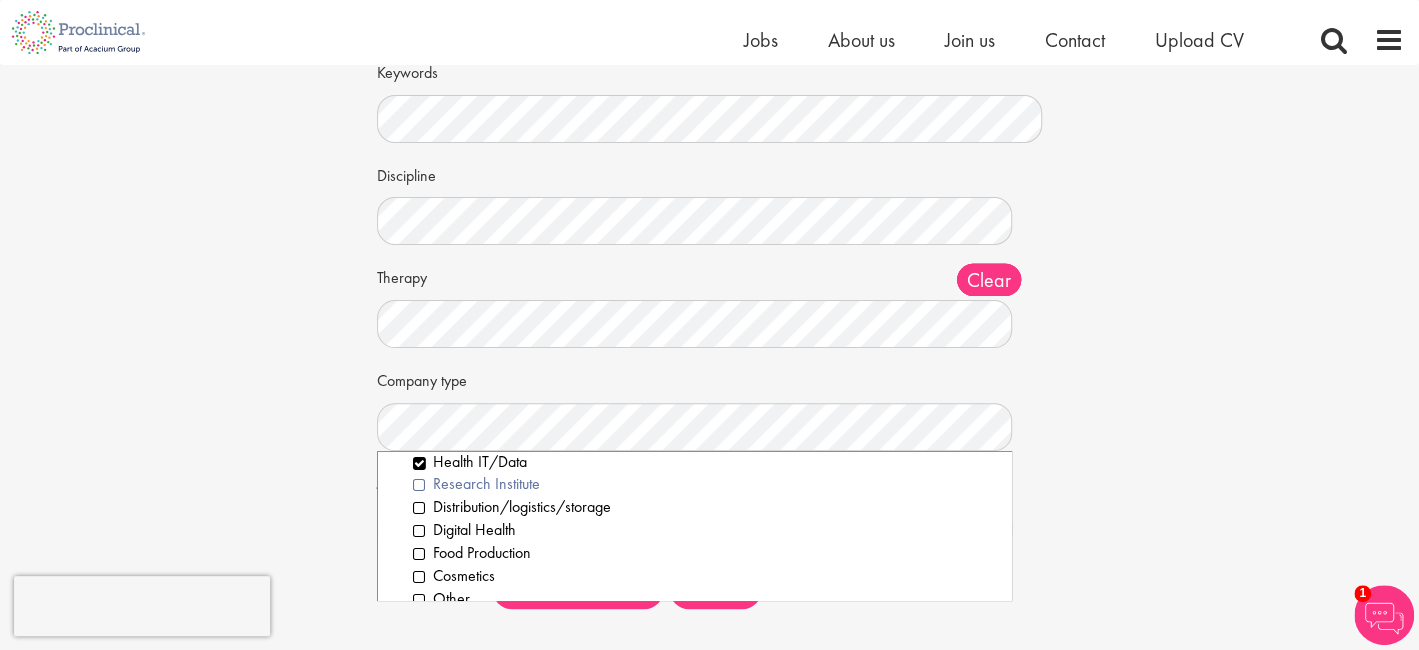 click on "Research Institute" at bounding box center [704, 484] 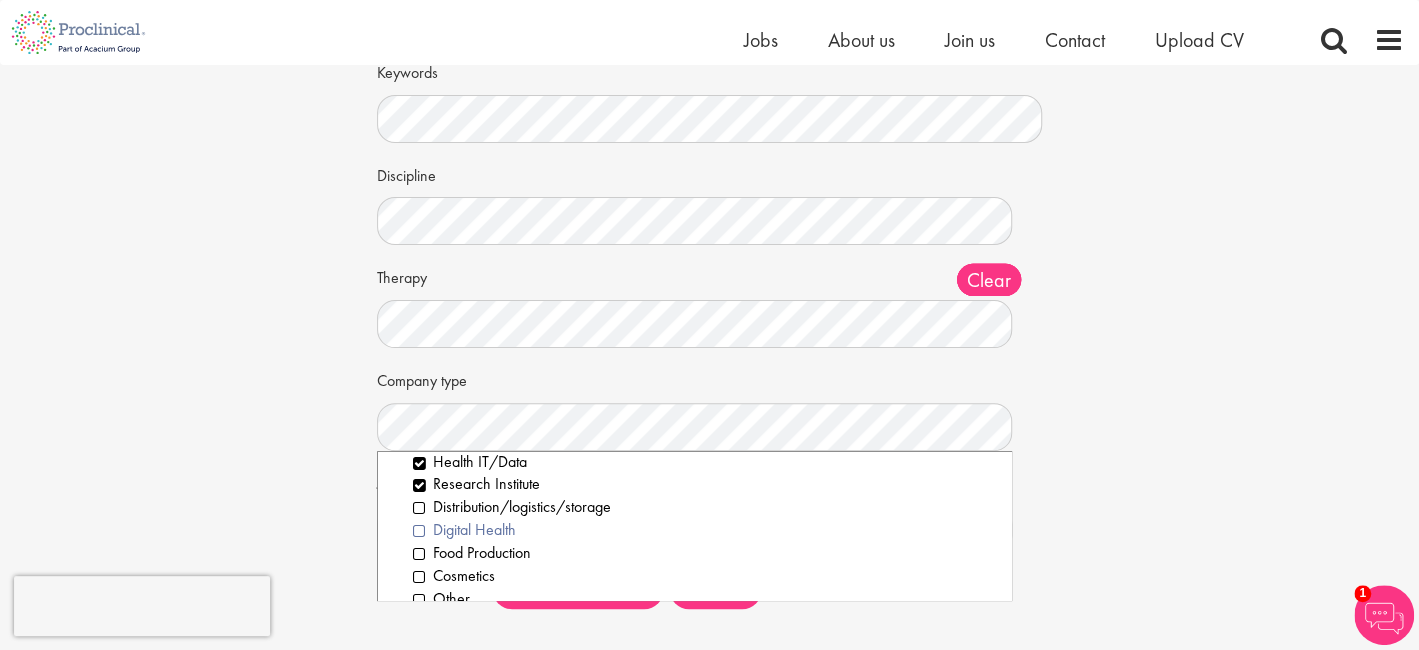 click on "Digital Health" at bounding box center (704, 530) 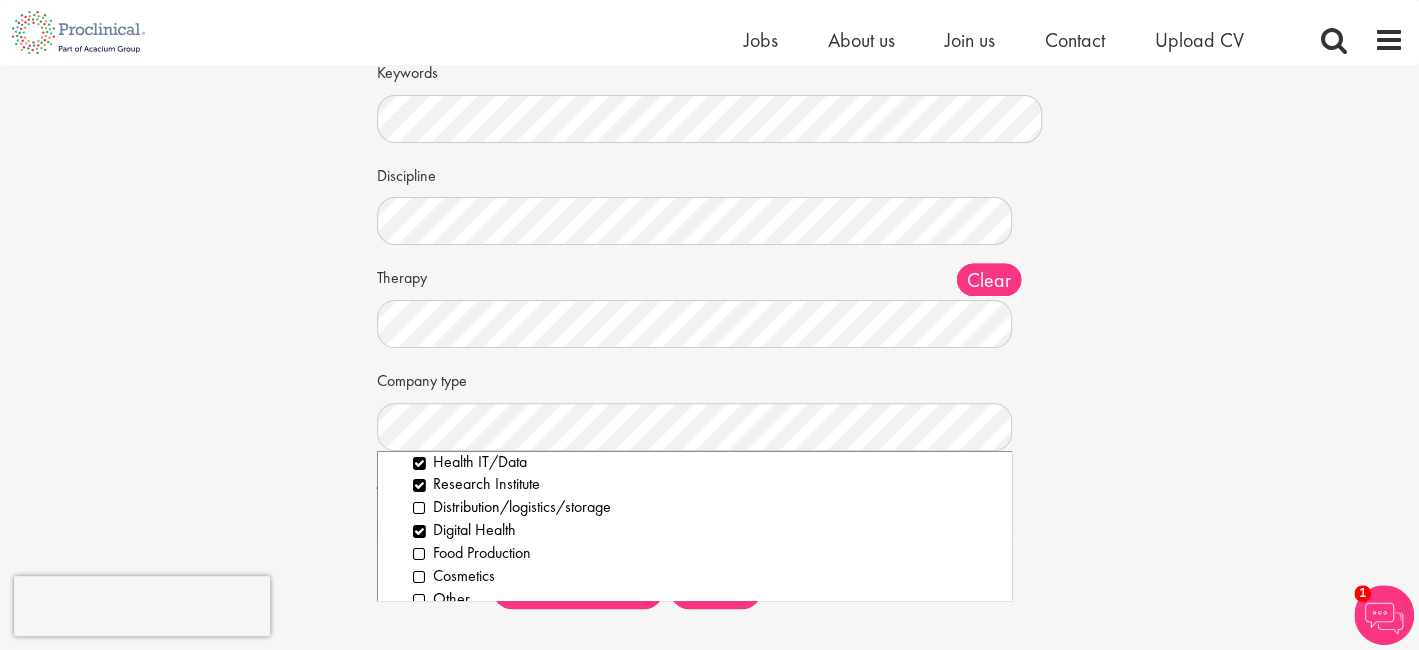 scroll, scrollTop: 259, scrollLeft: 0, axis: vertical 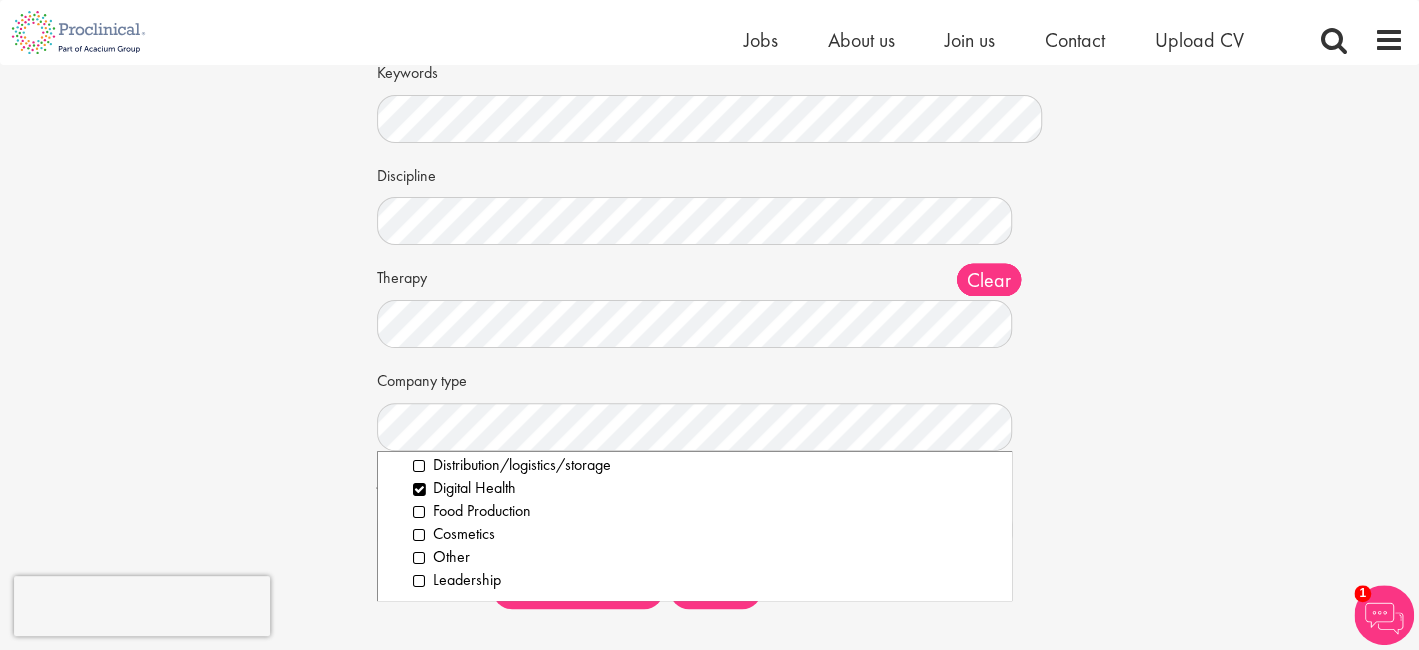 click on "Set up a job alert
Tell us what sort of job you are looking for and we will send matching jobs to your email inbox...
Keywords
Discipline
Clear
All Computer Science Data Science  Recruitment Consultant Biometrics Analysis Statistics Data Management Informatics Programming Business Development Partnering Investments Licensing Acqusition Sales Distribution" at bounding box center [709, 280] 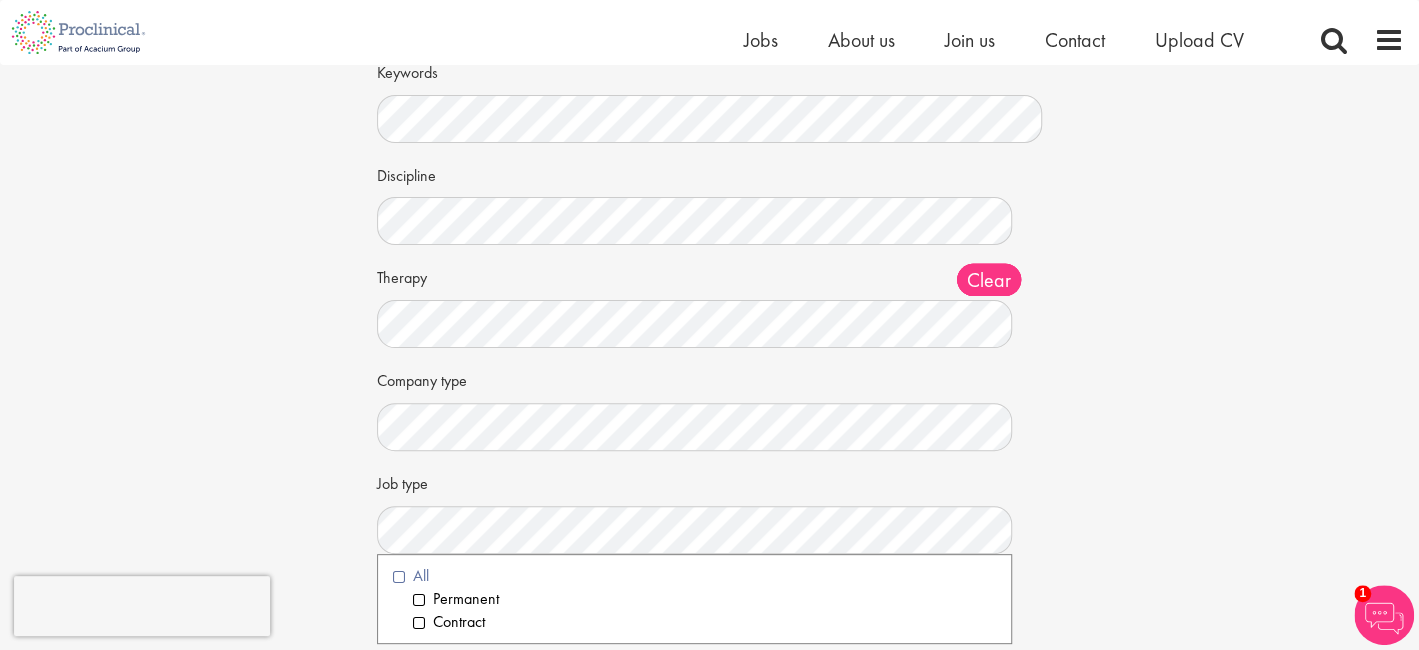 click on "All" at bounding box center [694, 576] 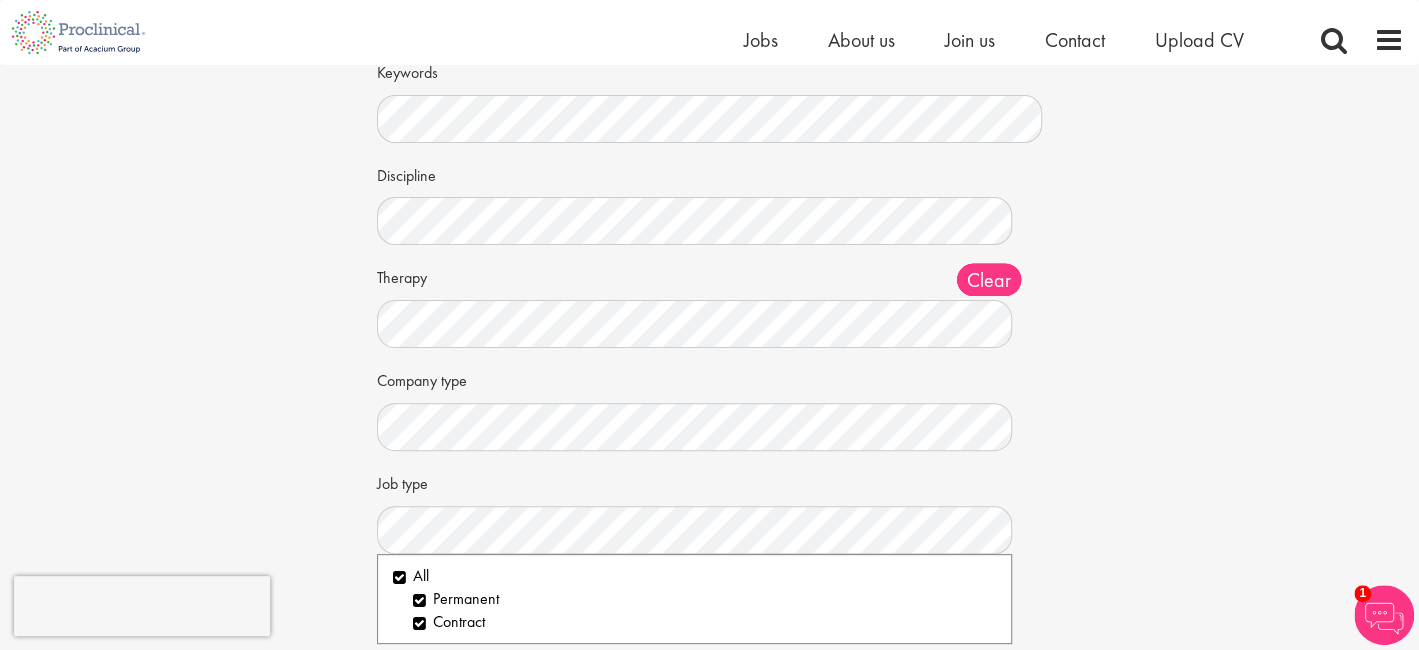 click on "Set up a job alert
Tell us what sort of job you are looking for and we will send matching jobs to your email inbox...
Keywords
Discipline
Clear
All Computer Science Data Science  Recruitment Consultant Biometrics Analysis Statistics Data Management Informatics Programming Business Development Partnering Investments Licensing Acqusition Sales Distribution" at bounding box center (709, 280) 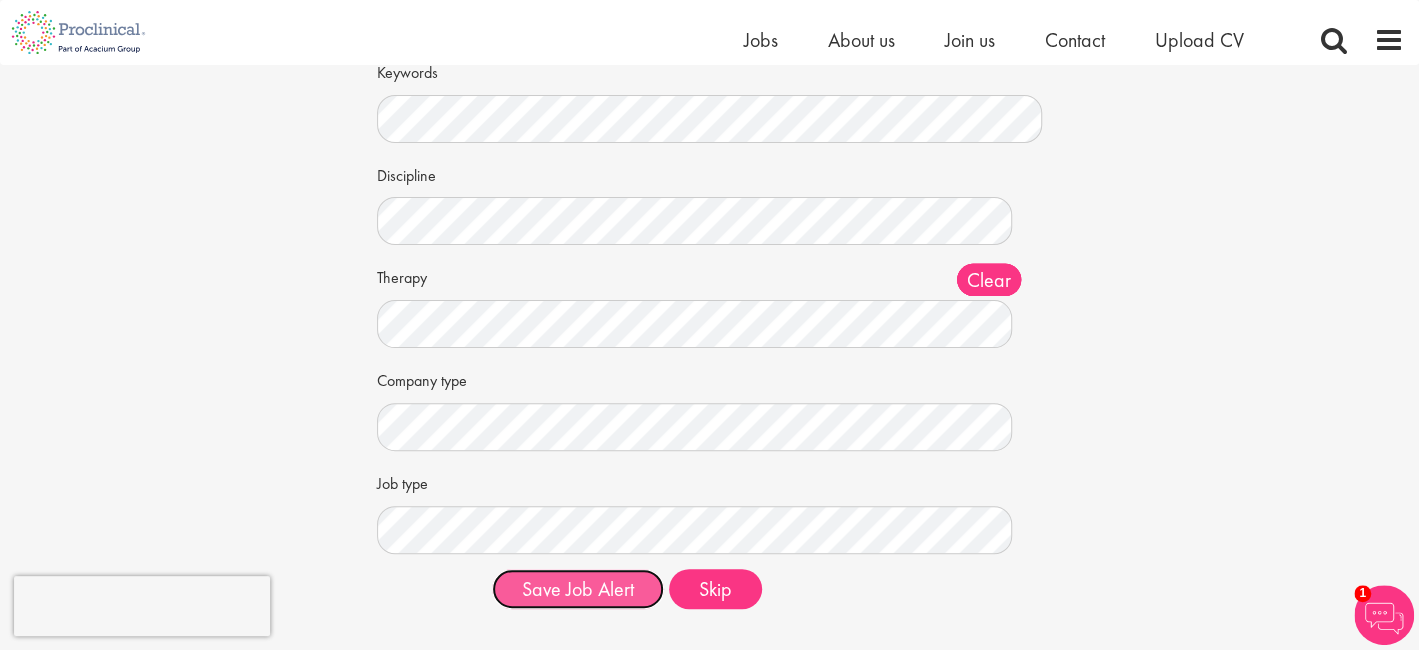 click on "Save Job Alert" at bounding box center (578, 589) 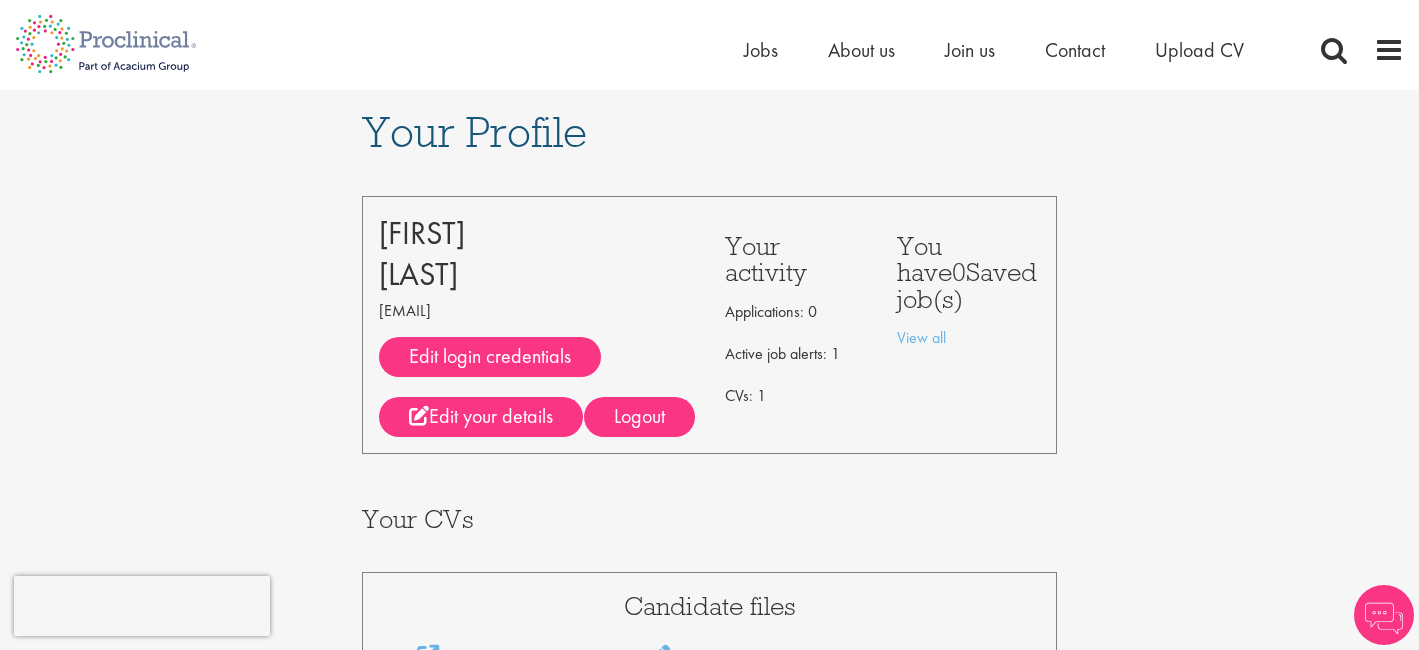 scroll, scrollTop: 0, scrollLeft: 0, axis: both 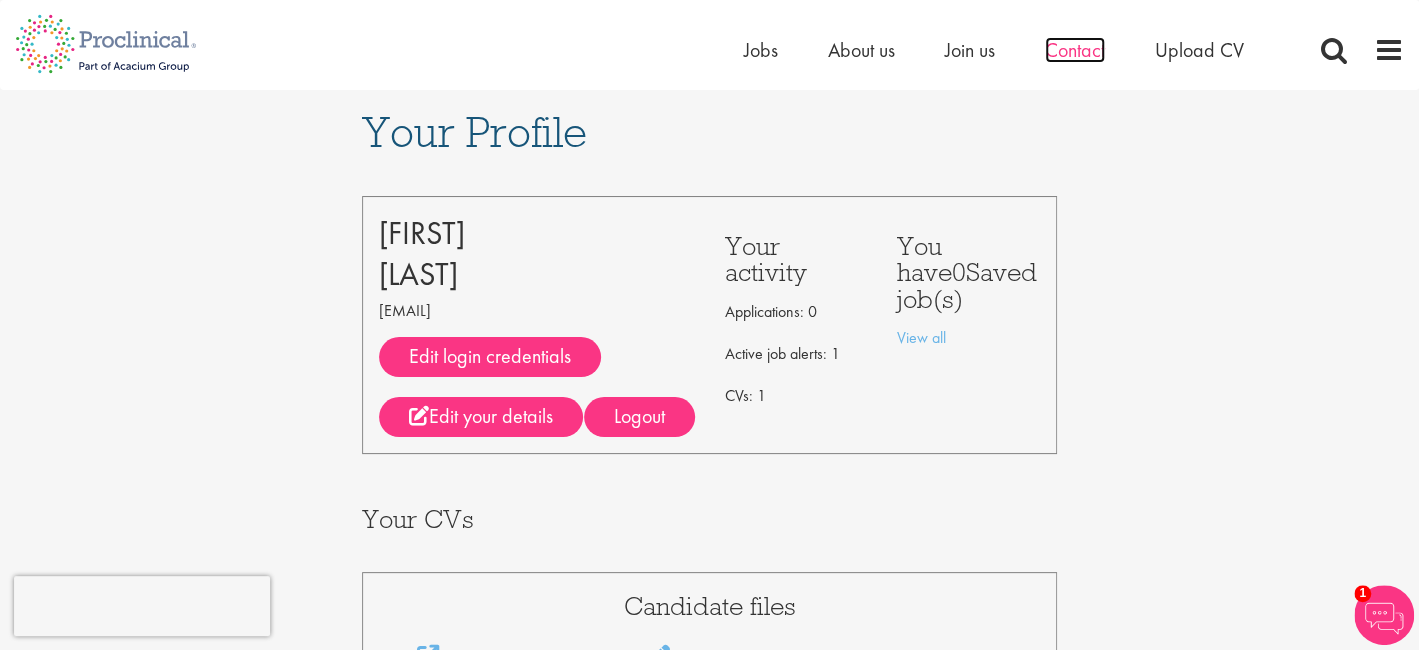 click on "Contact" at bounding box center (1075, 50) 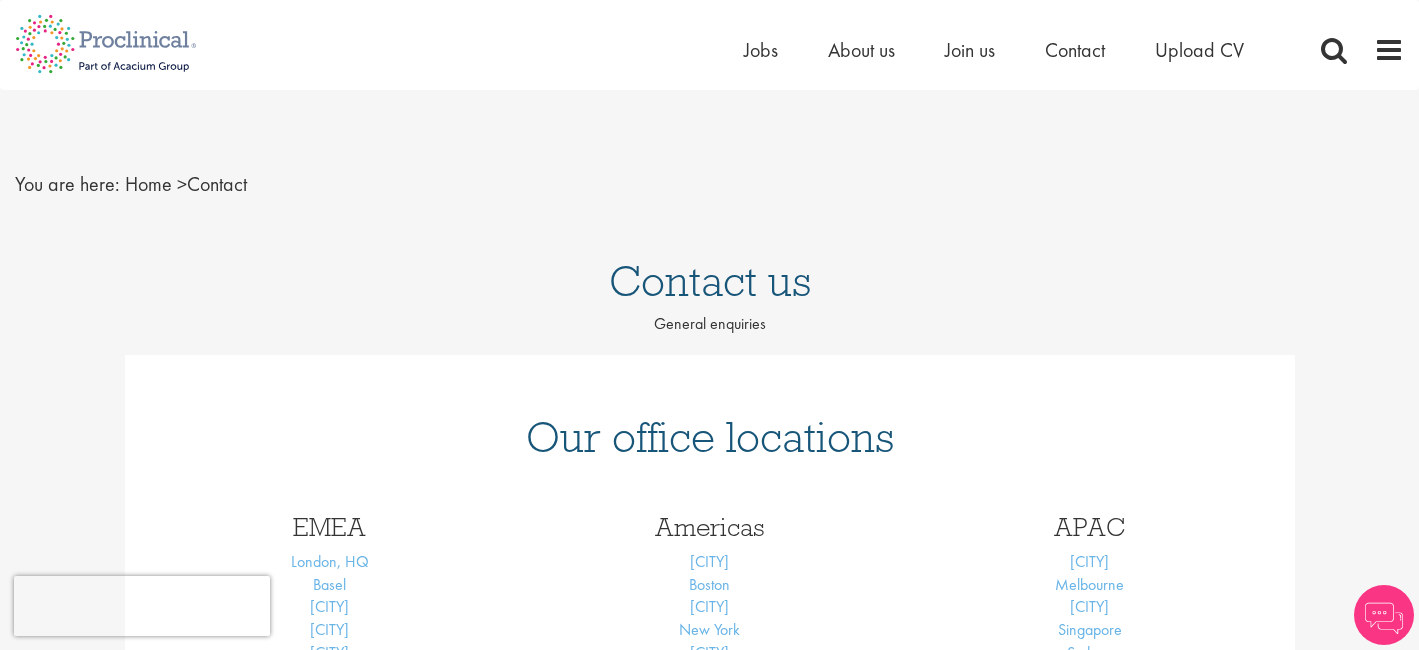 scroll, scrollTop: 0, scrollLeft: 0, axis: both 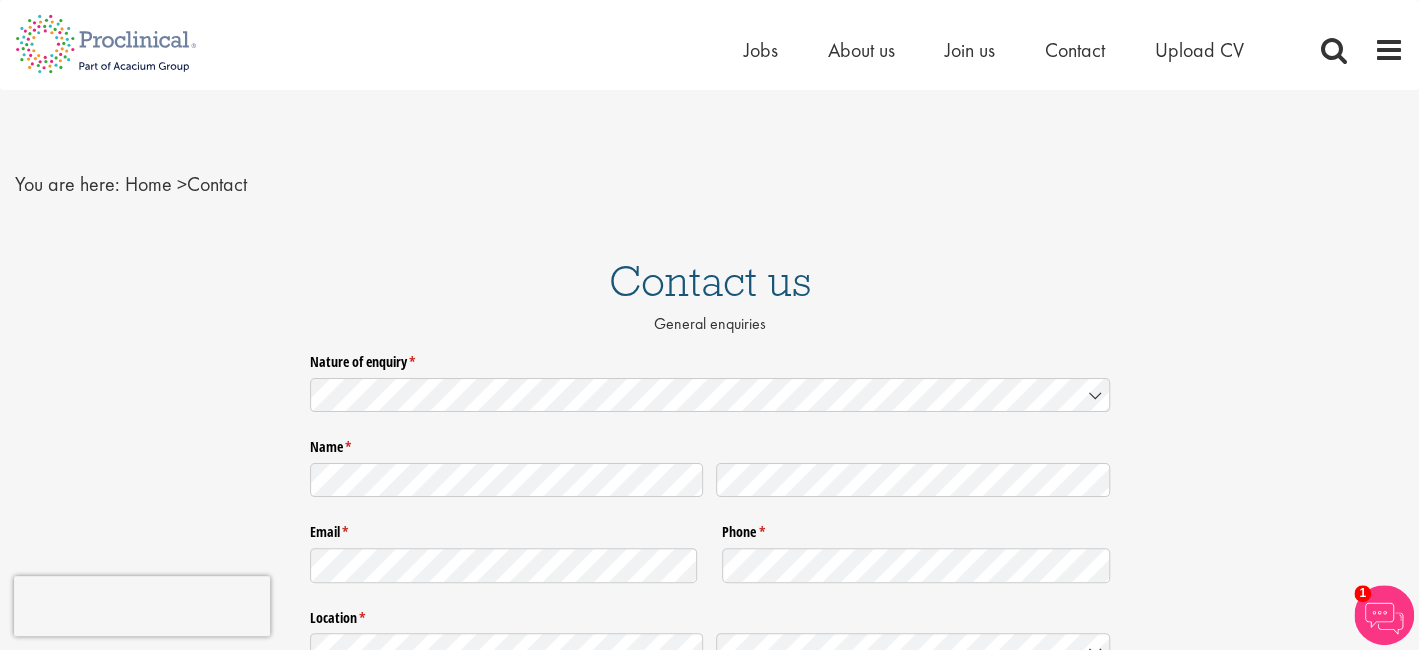 click on "Home
Jobs
About us
Join us
Contact
Upload CV" at bounding box center [709, 45] 